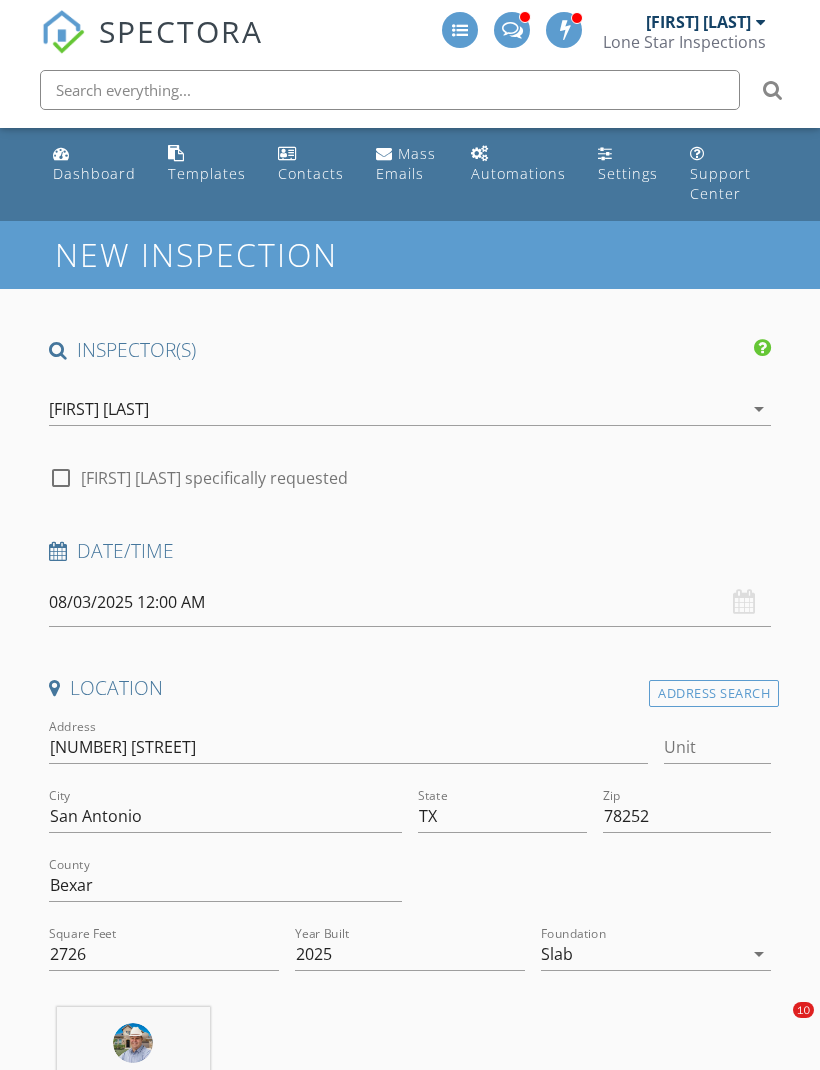 scroll, scrollTop: 0, scrollLeft: 0, axis: both 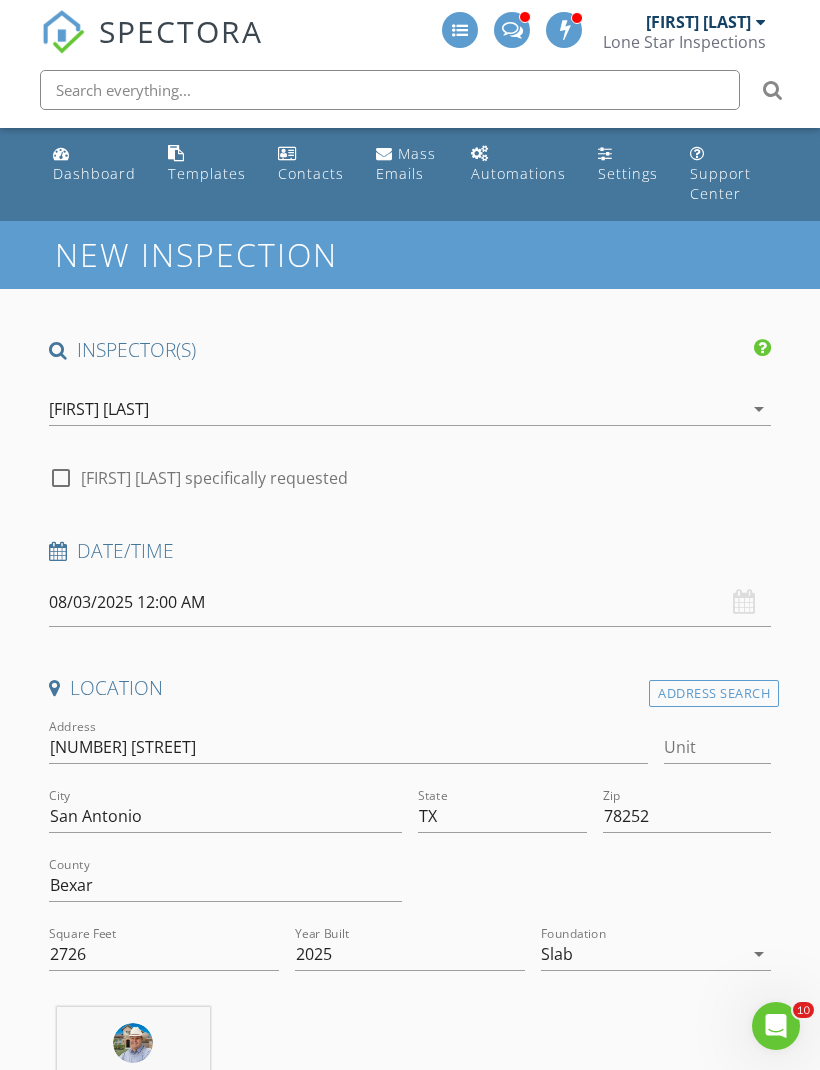 click on "Dashboard" at bounding box center [94, 173] 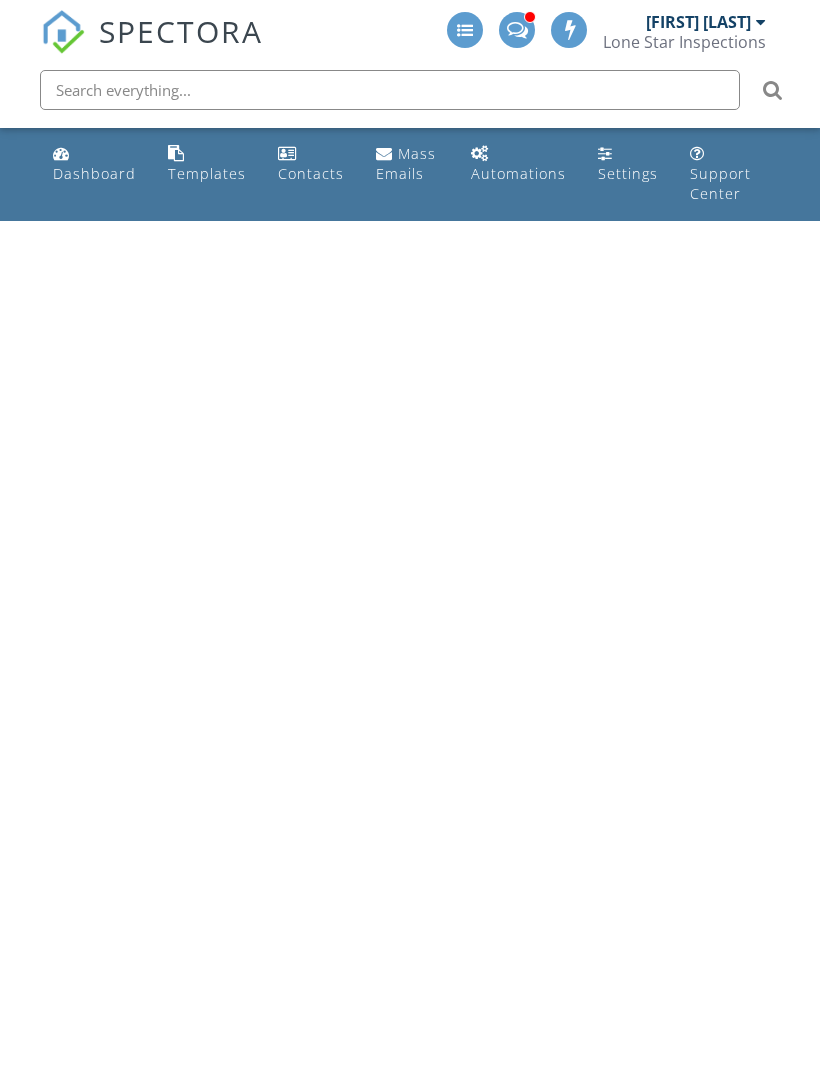 scroll, scrollTop: 0, scrollLeft: 0, axis: both 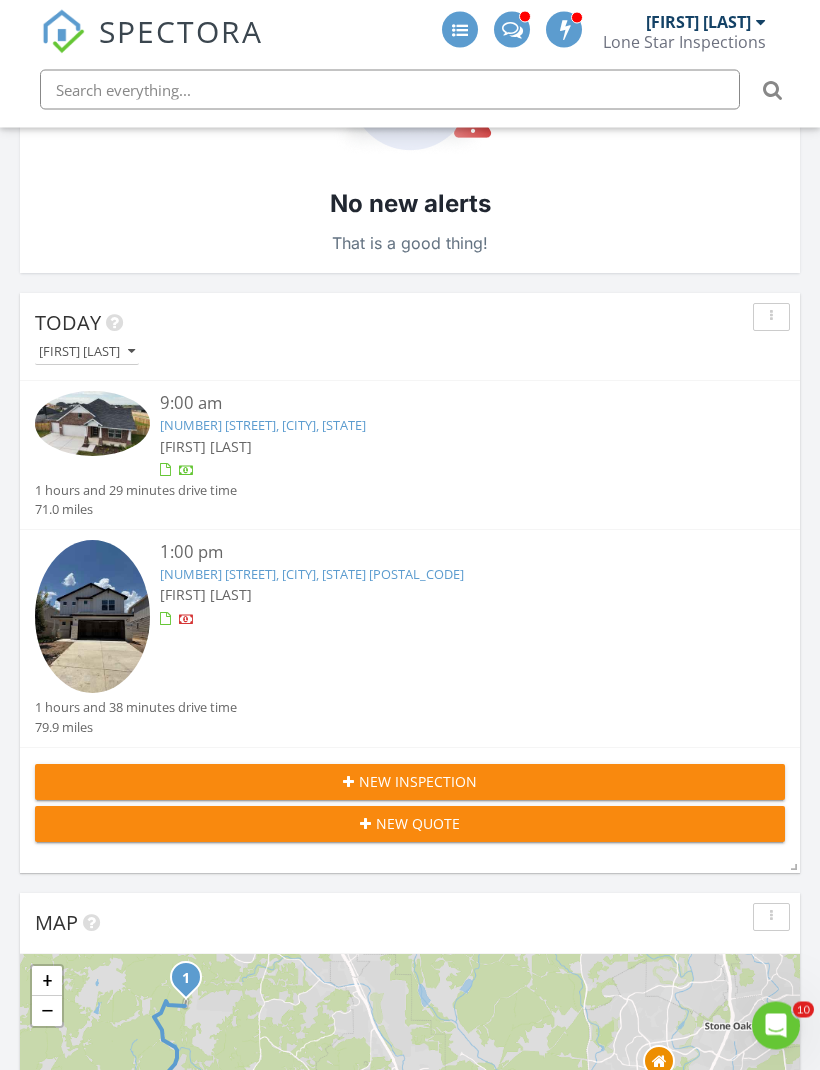 click on "New Inspection" at bounding box center [410, 782] 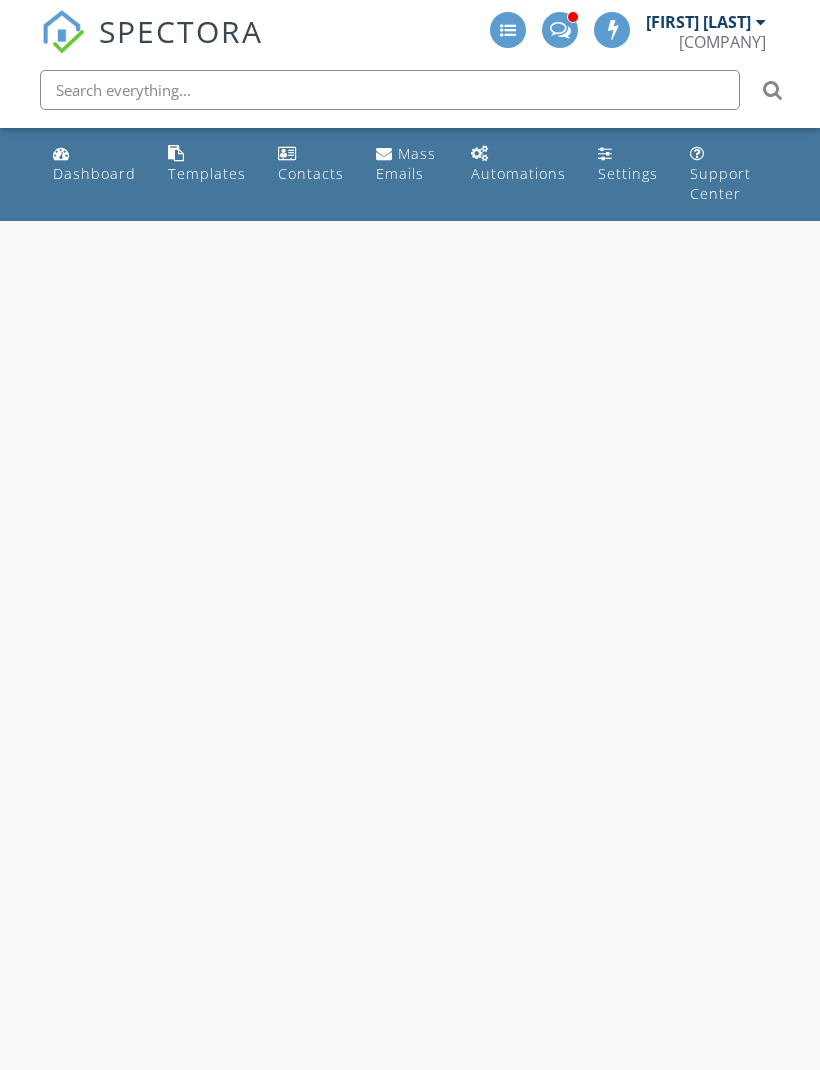 scroll, scrollTop: 0, scrollLeft: 0, axis: both 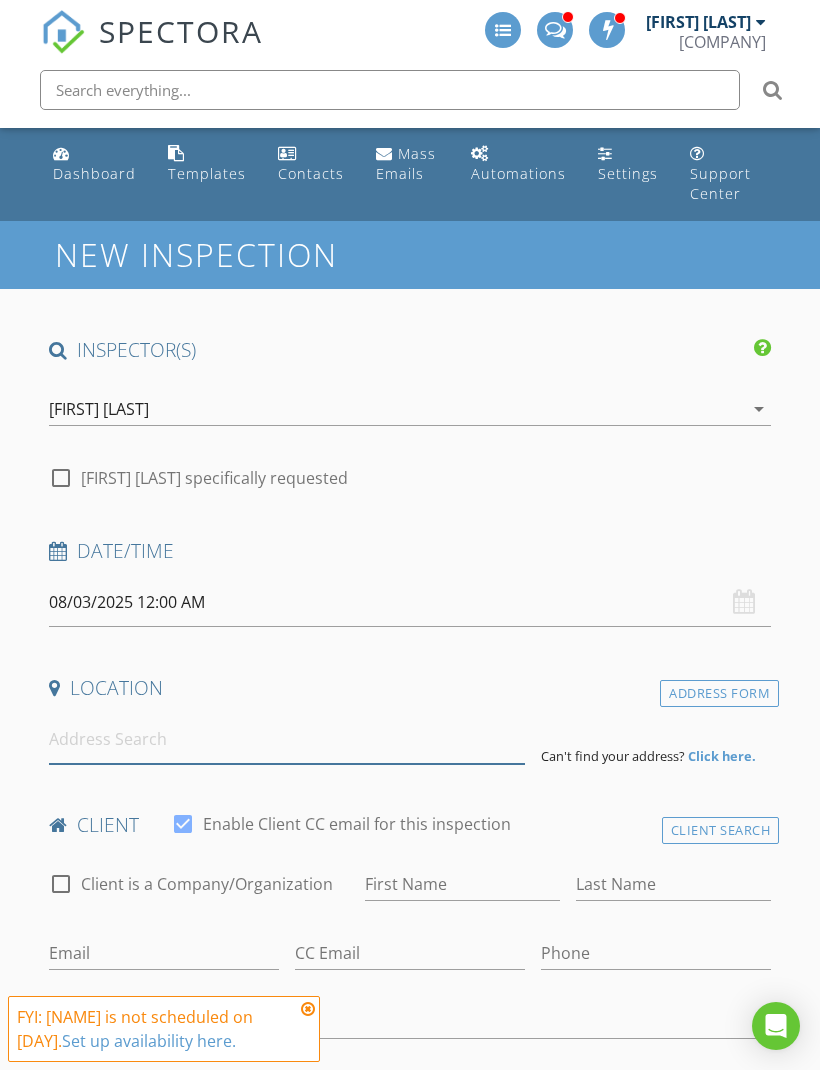 click at bounding box center [287, 739] 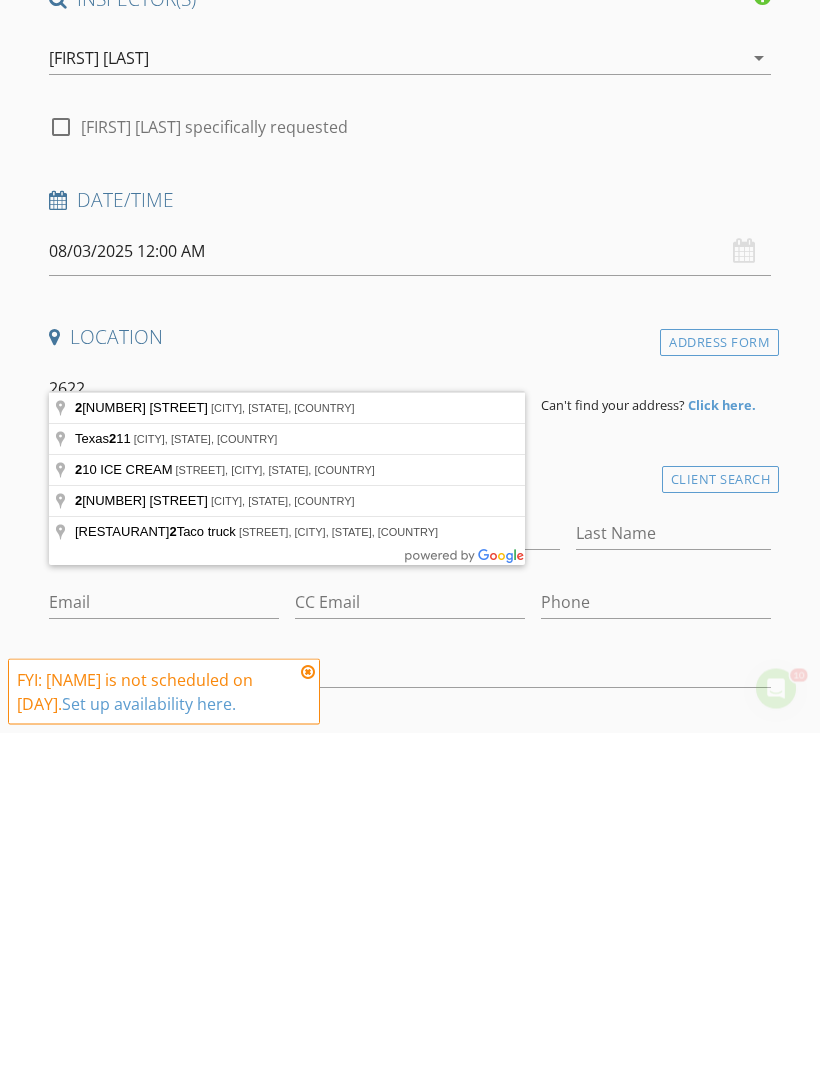 scroll, scrollTop: 0, scrollLeft: 0, axis: both 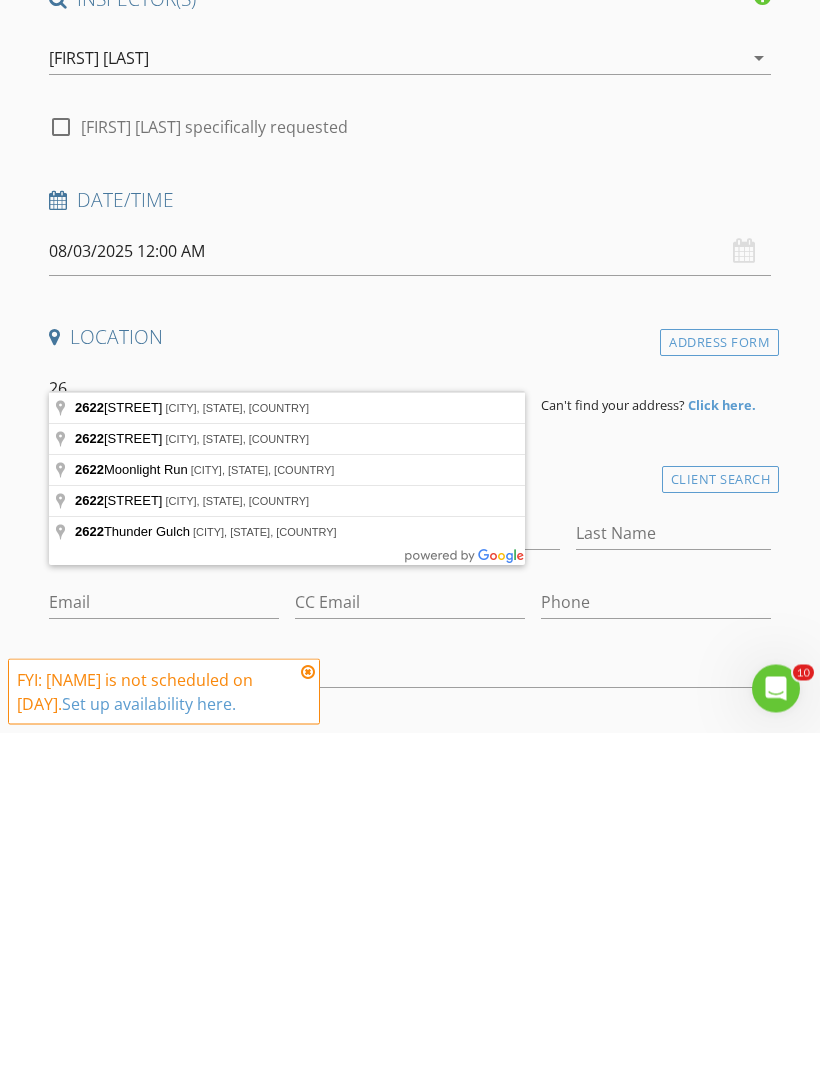 type on "2" 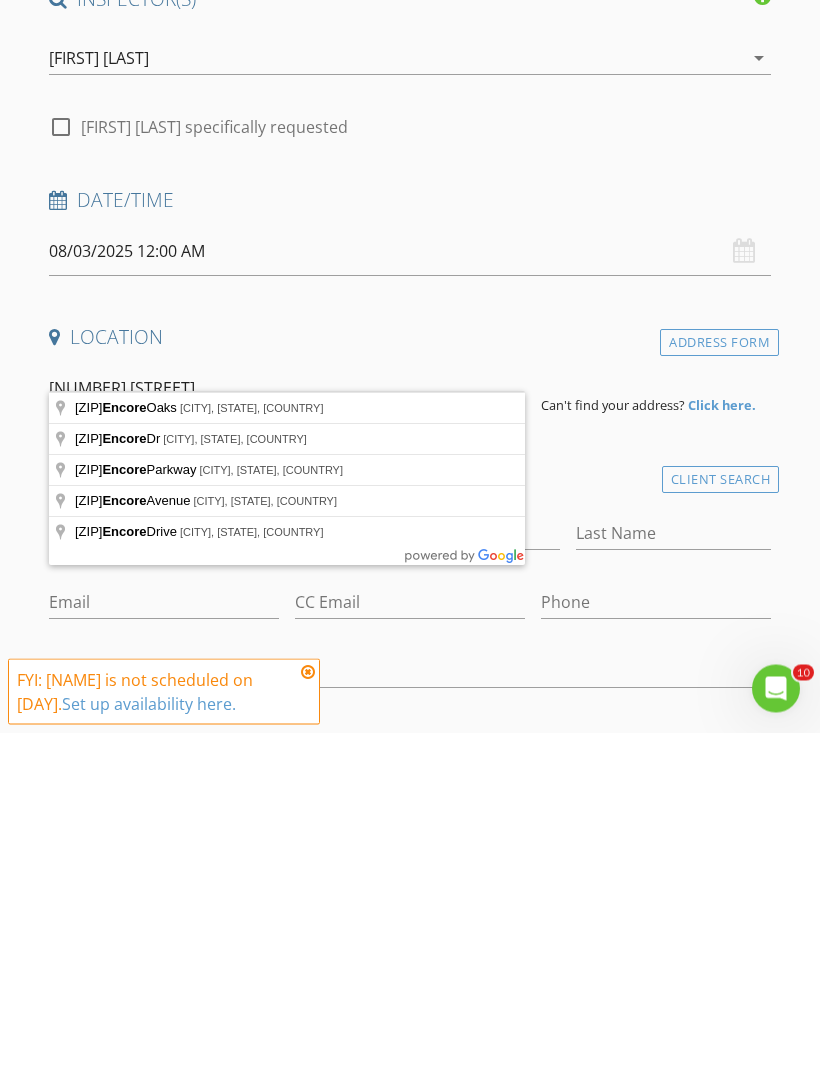 type on "[NUMBER] [STREET], [CITY], [STATE], [COUNTRY]" 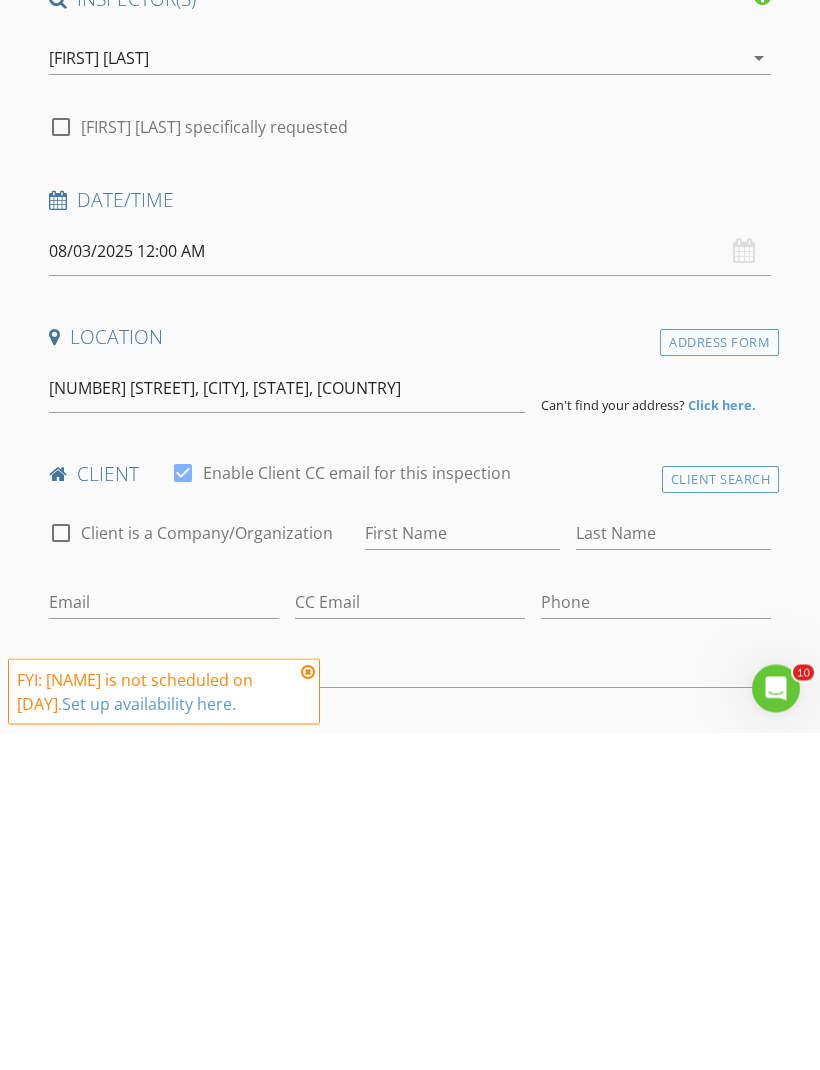 scroll, scrollTop: 351, scrollLeft: 0, axis: vertical 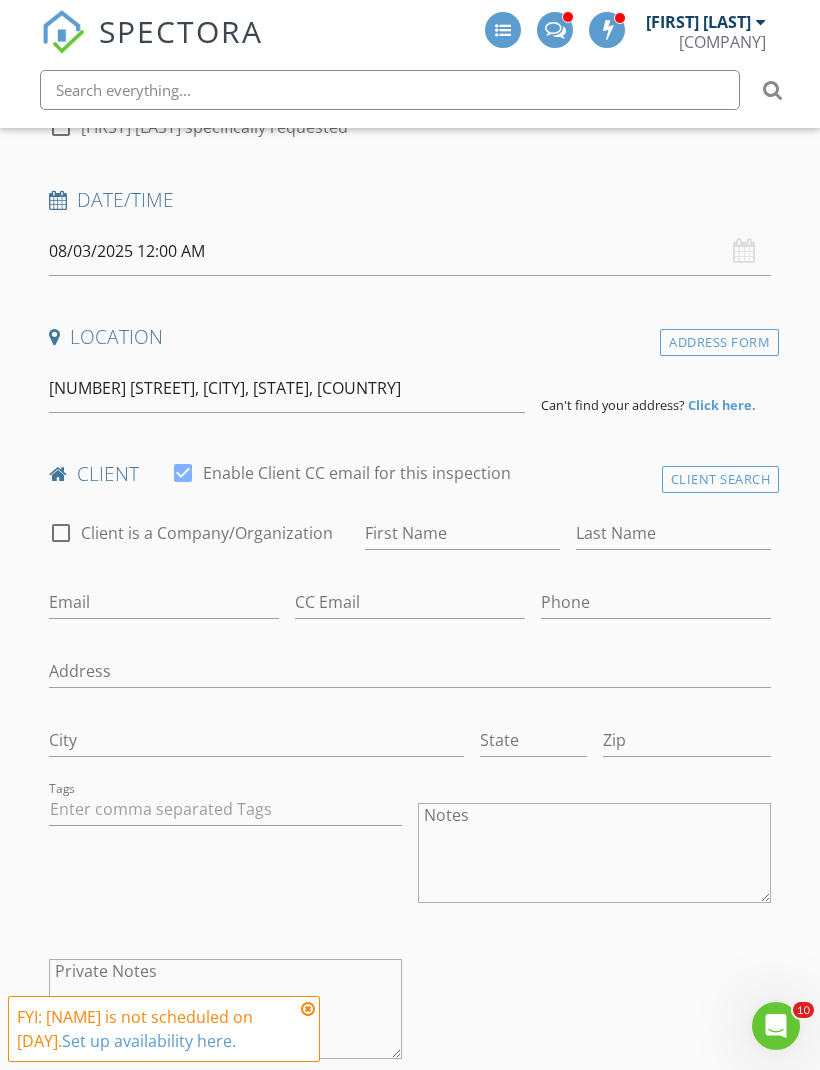 click on "Click here." at bounding box center [722, 405] 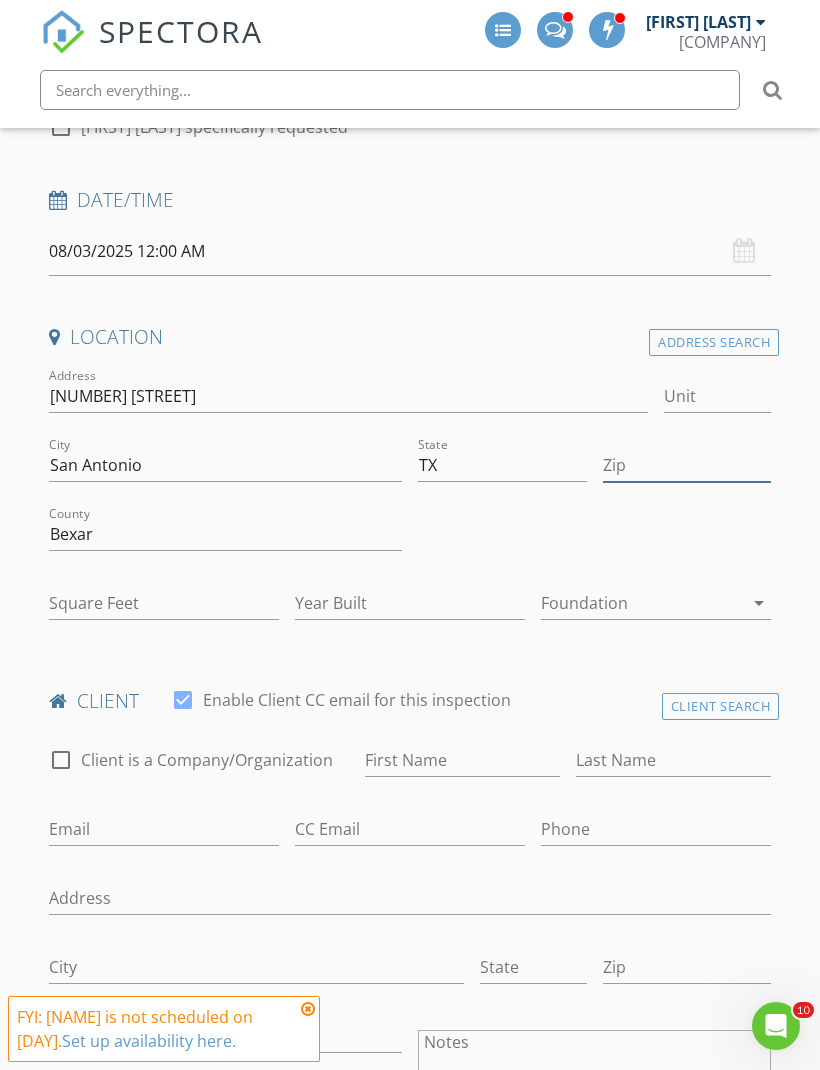 click on "Zip" at bounding box center (687, 465) 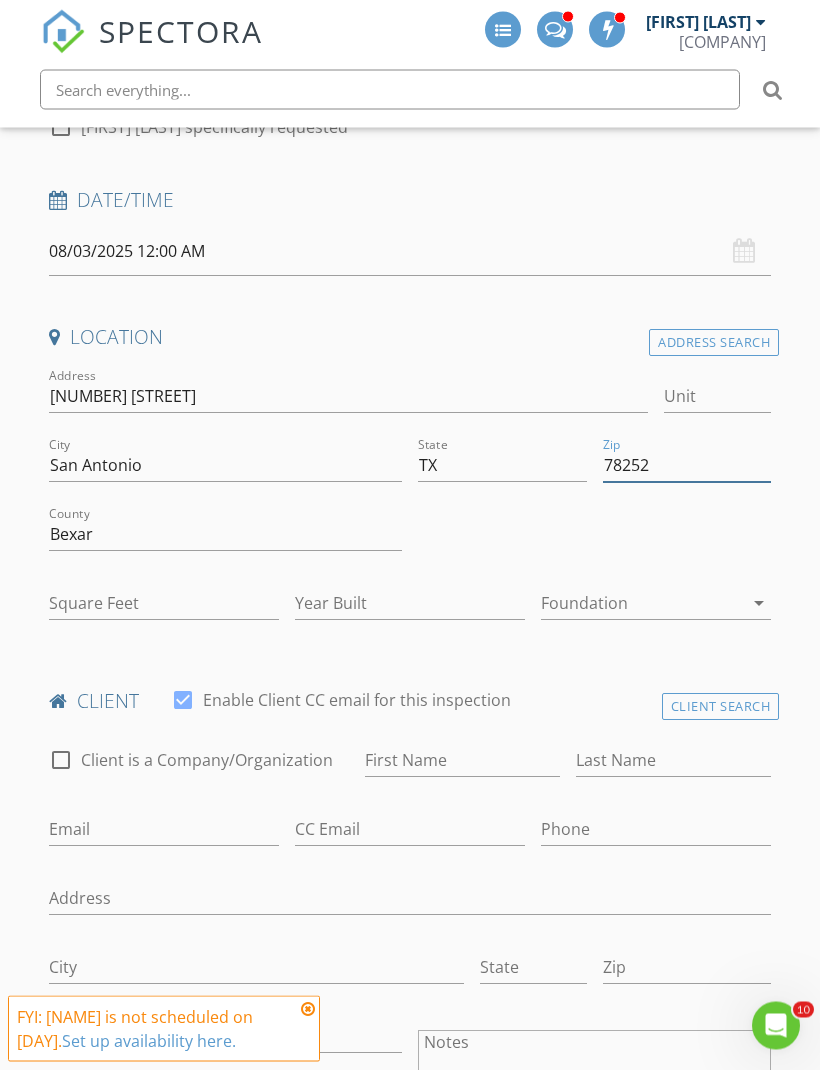 type on "78252" 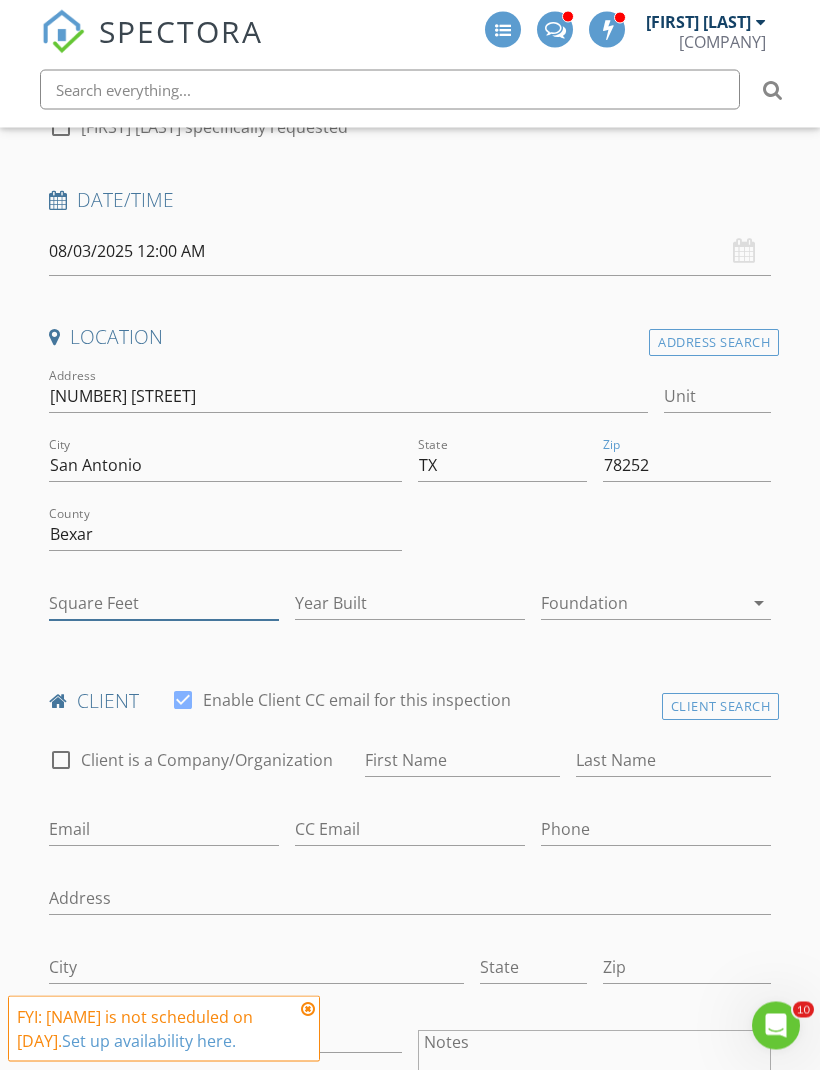 click on "Square Feet" at bounding box center (164, 604) 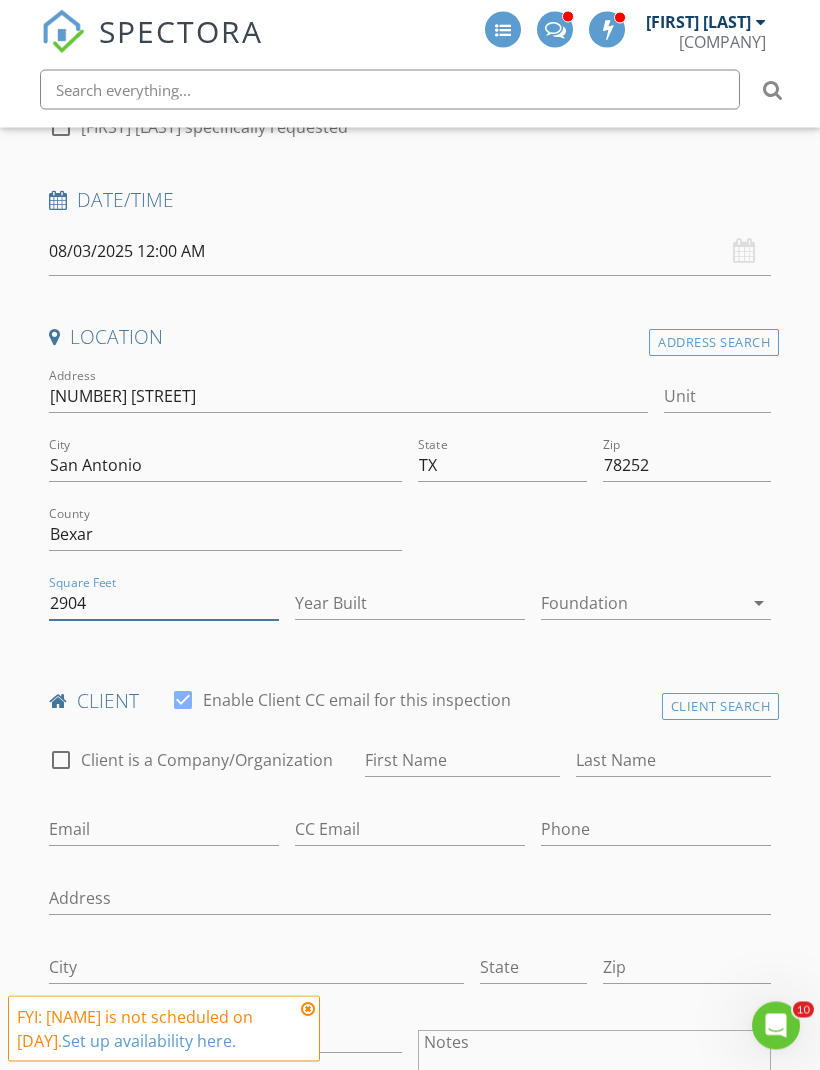 type on "2904" 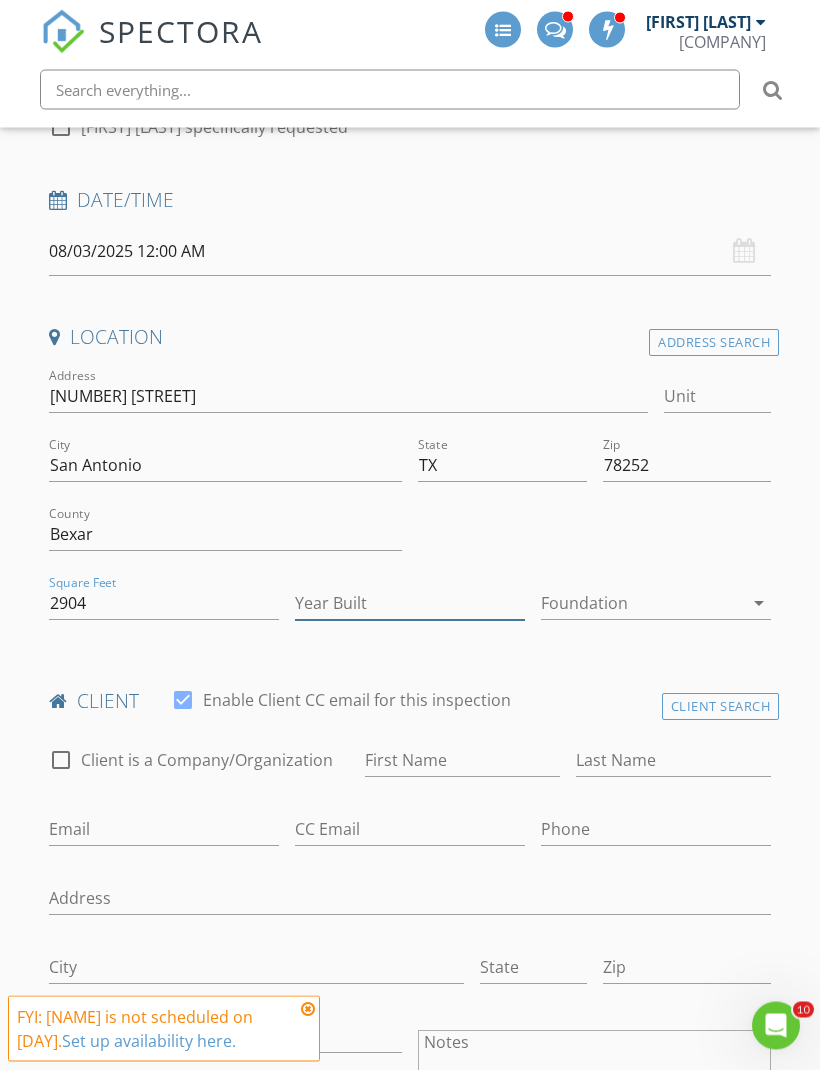 click on "Year Built" at bounding box center [410, 604] 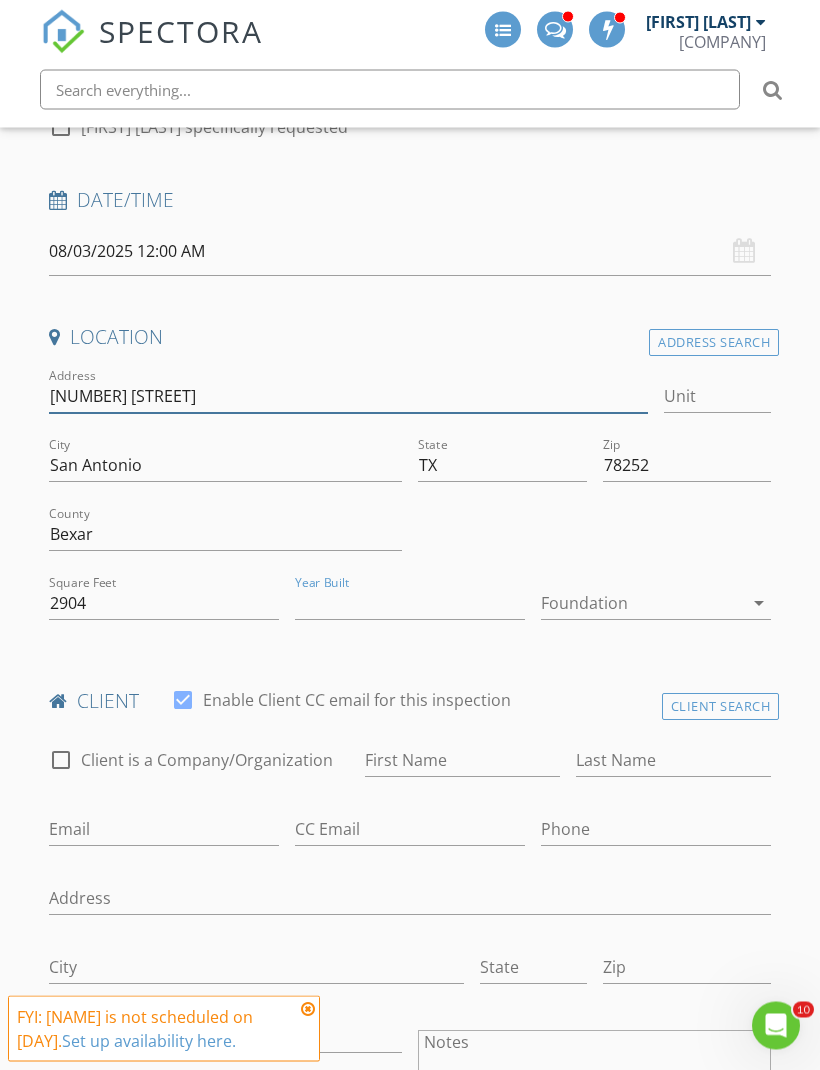 click on "66604 encore" at bounding box center [348, 397] 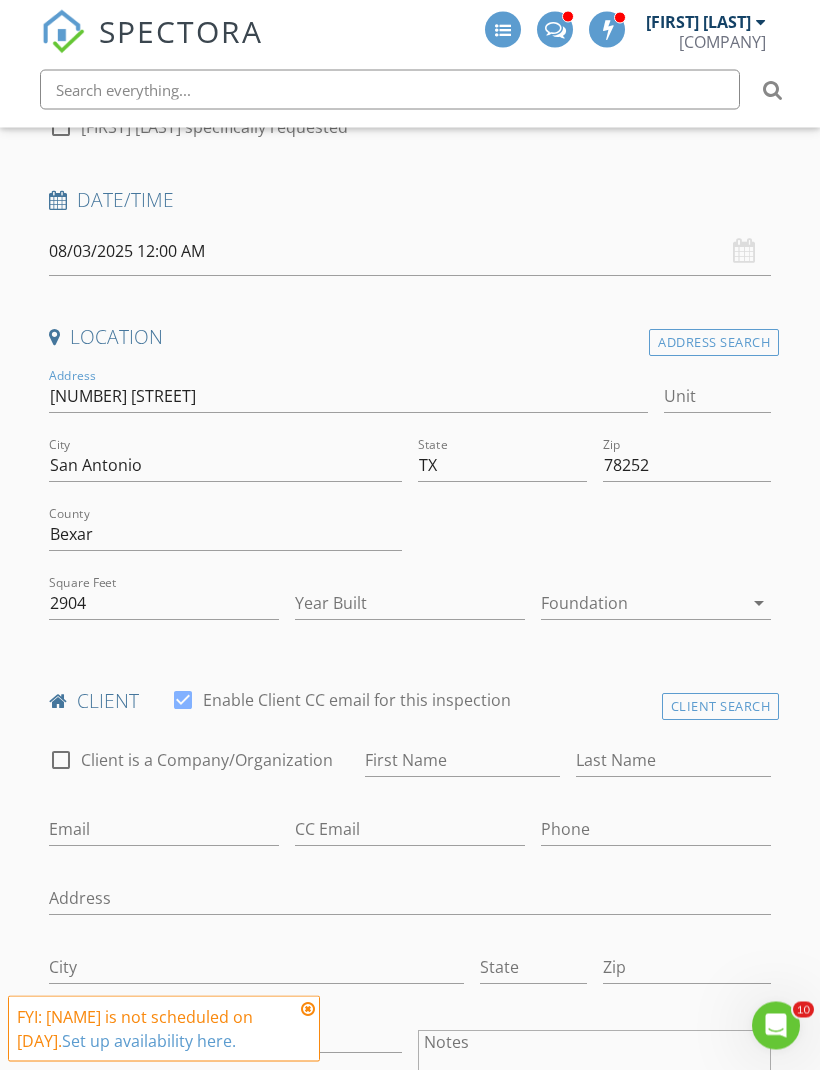 click on "Address Search" at bounding box center (714, 343) 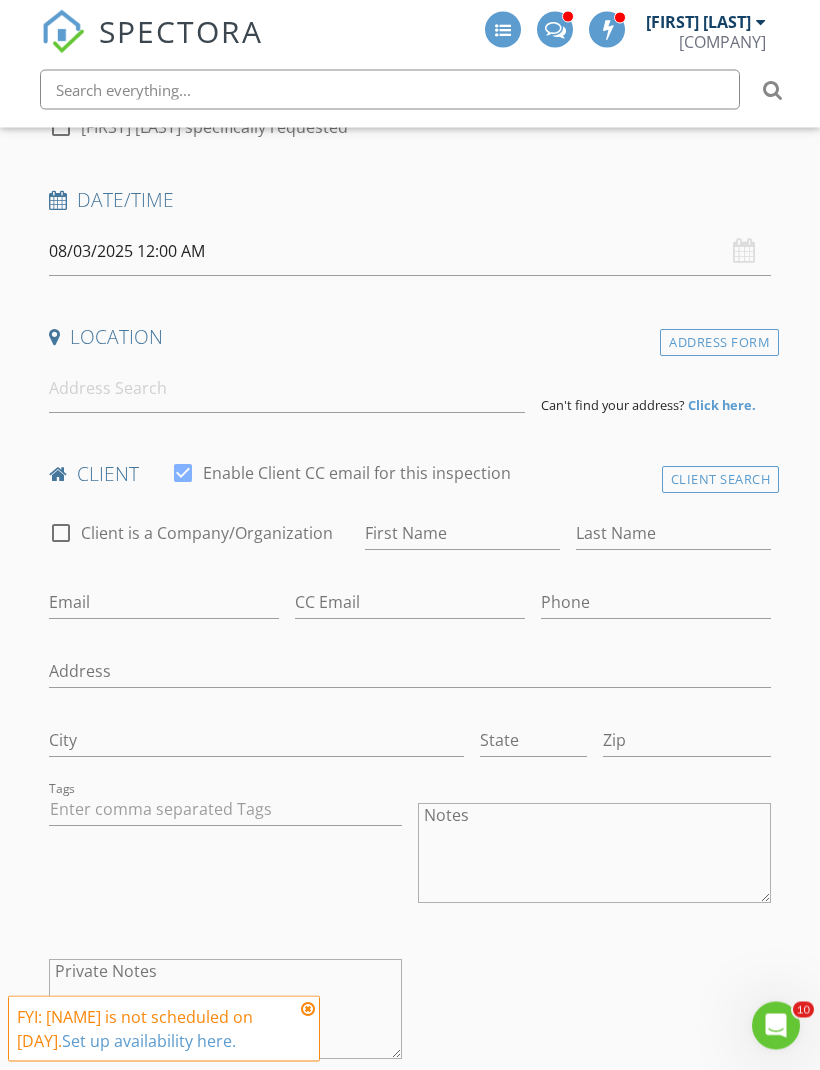 scroll, scrollTop: 351, scrollLeft: 0, axis: vertical 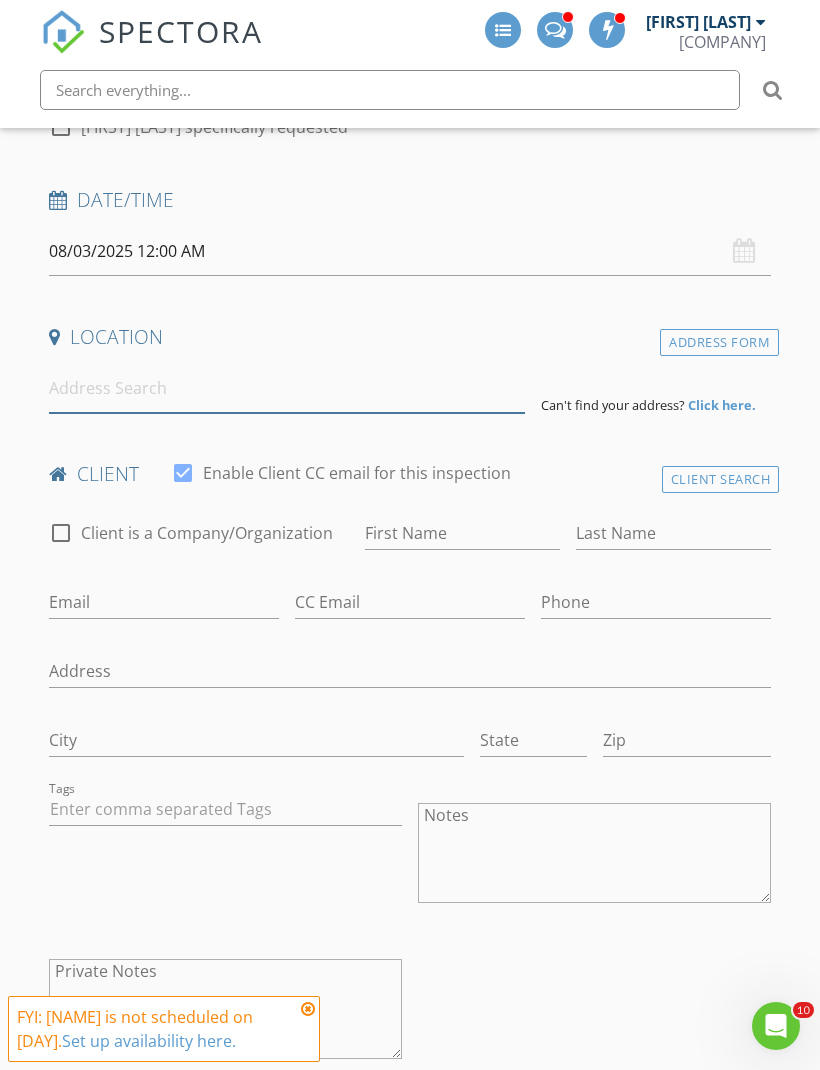 click at bounding box center (287, 388) 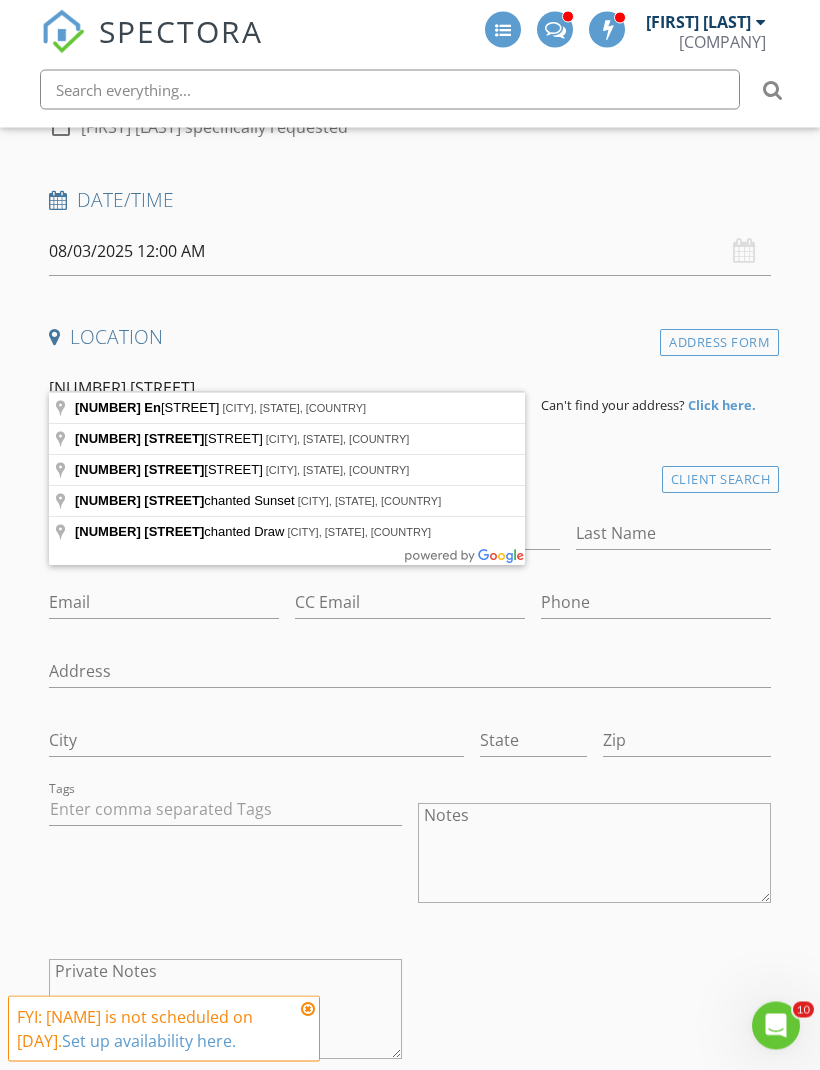type on "6604 Encore Oaks, San Antonio, TX, USA" 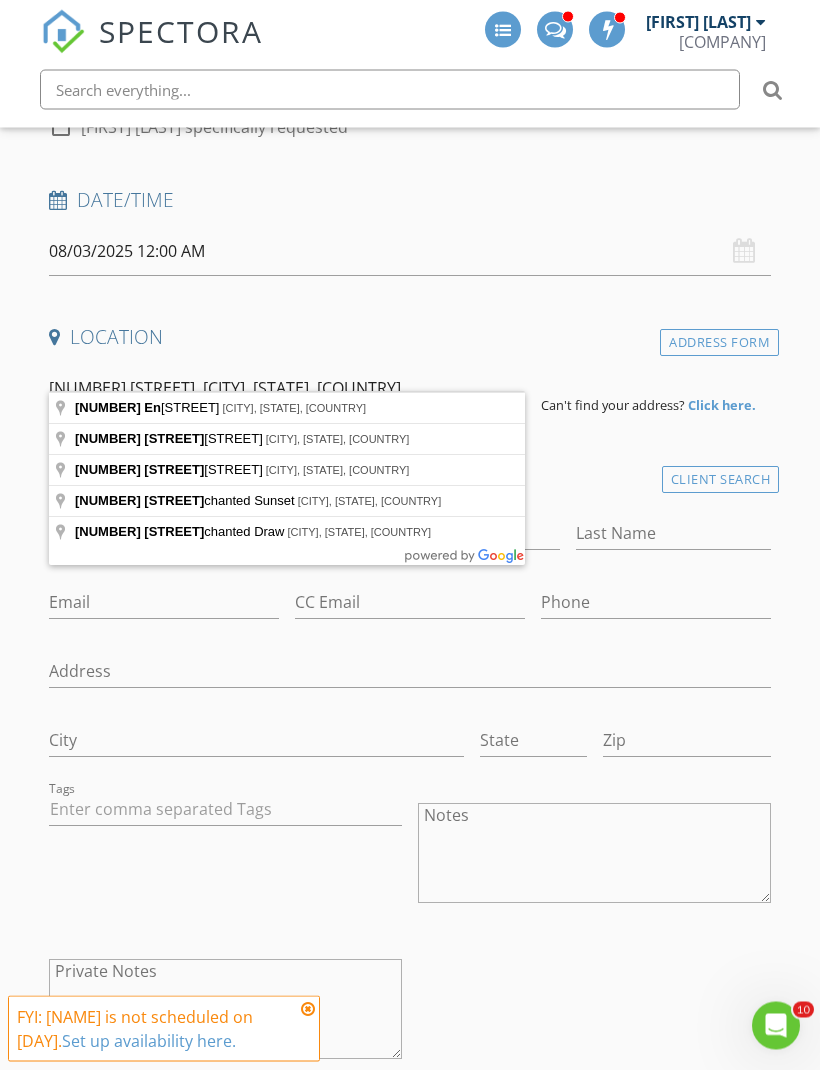 scroll, scrollTop: 351, scrollLeft: 0, axis: vertical 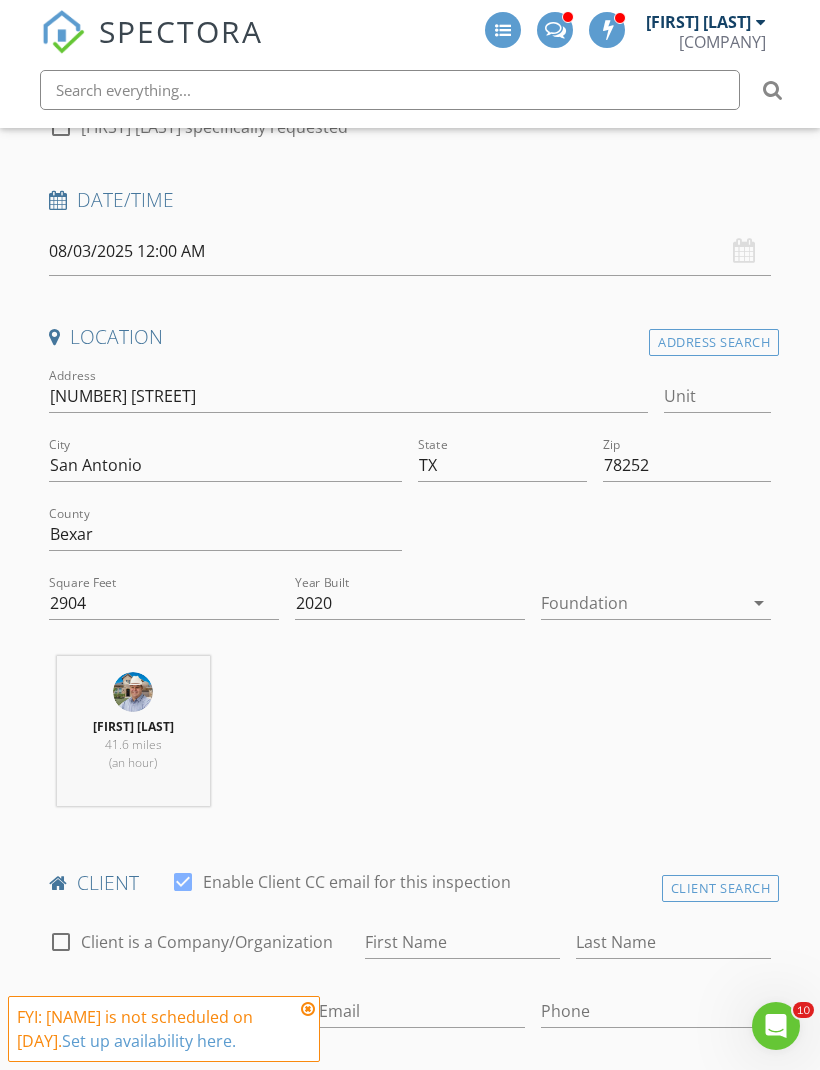 click at bounding box center (642, 603) 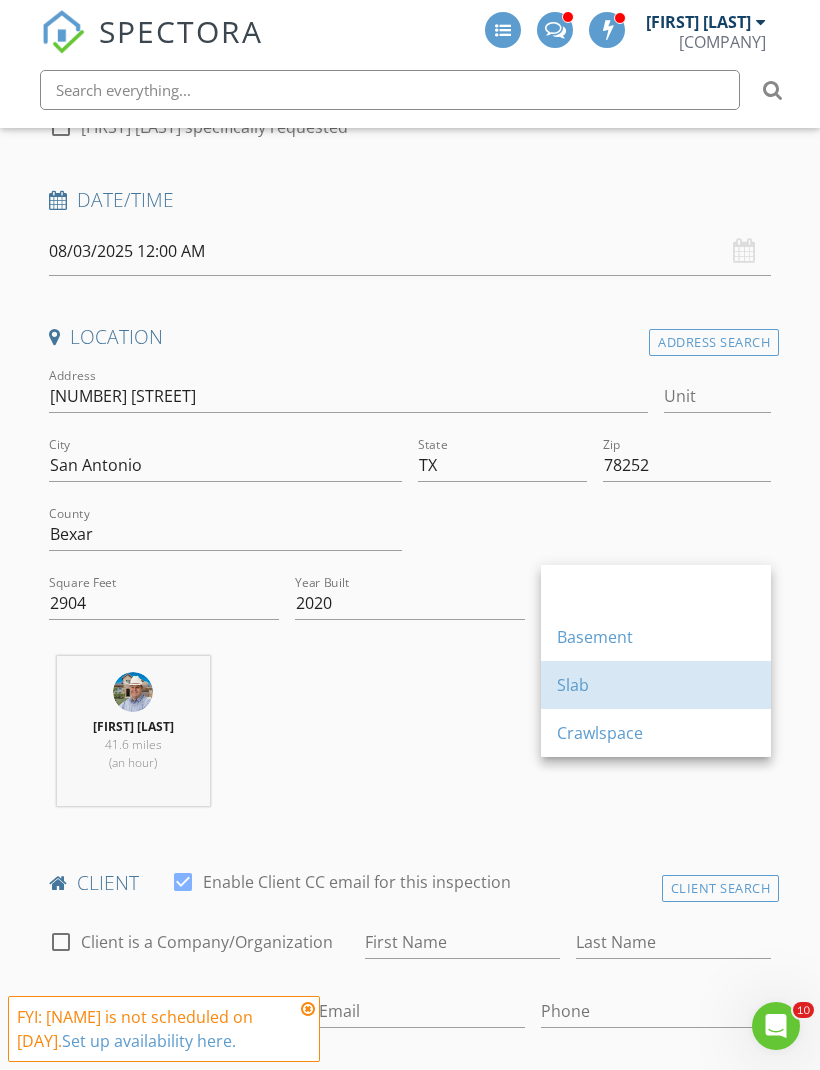 click on "Slab" at bounding box center (656, 685) 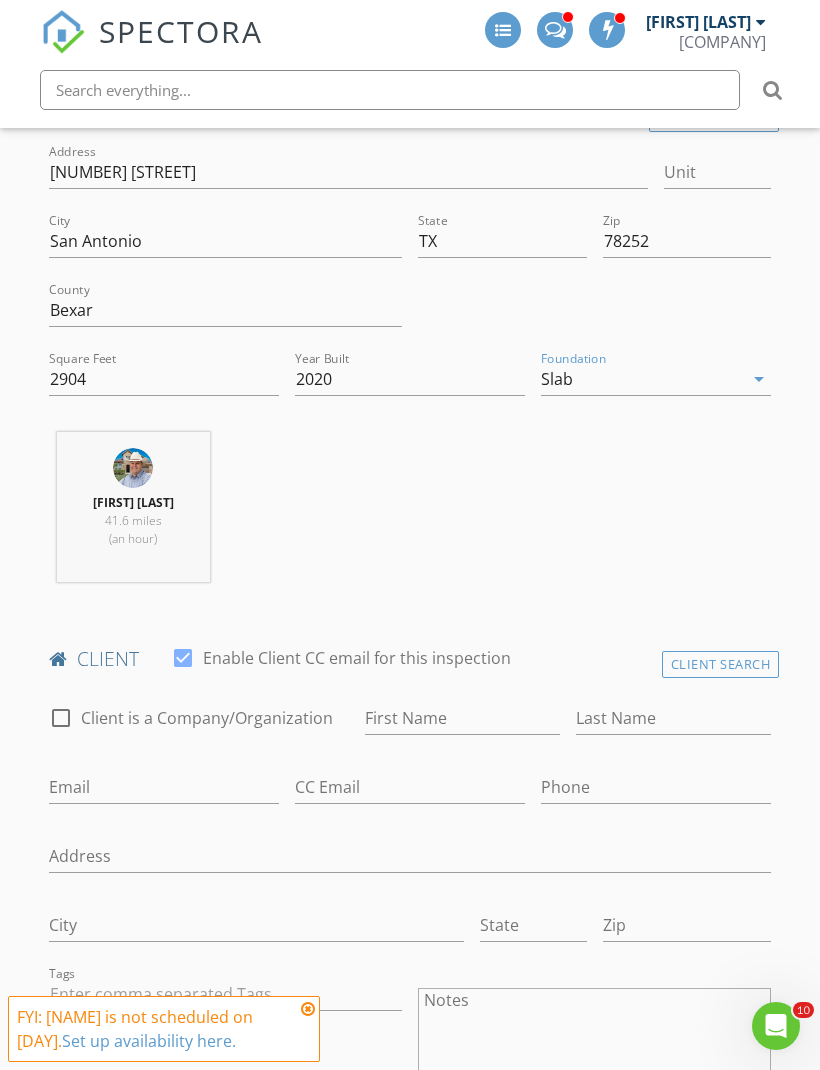 click at bounding box center (308, 1009) 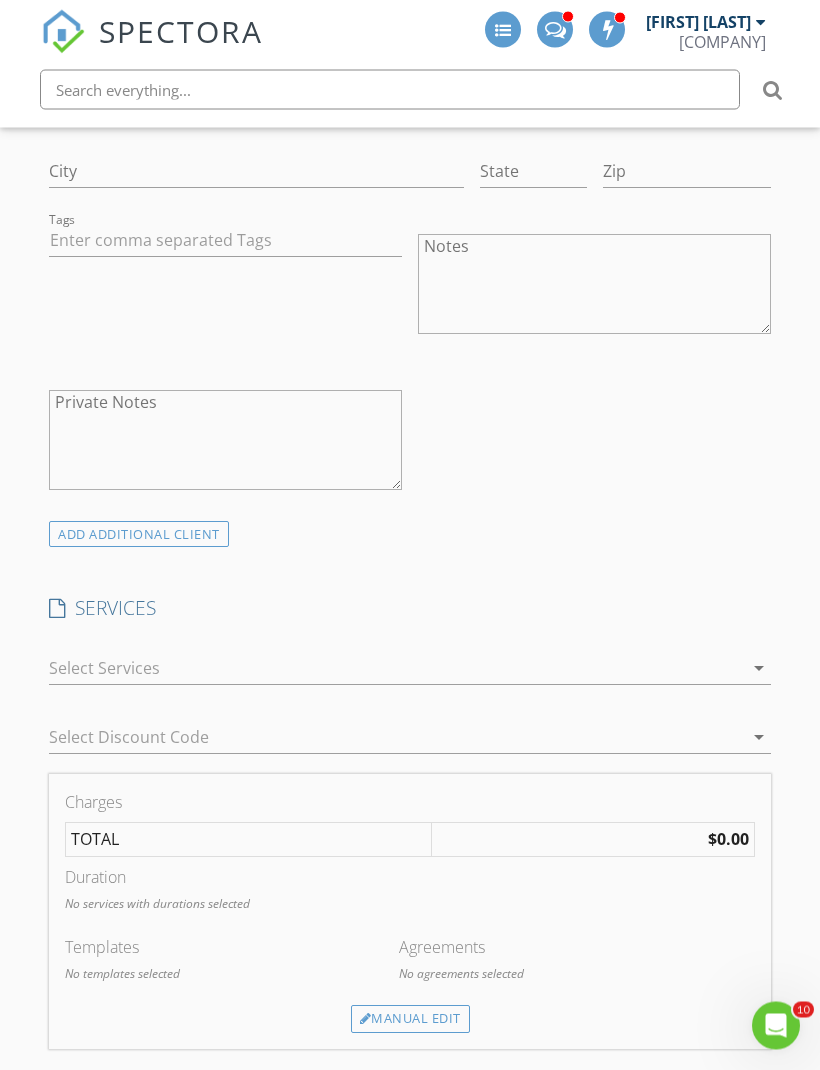 click at bounding box center [396, 669] 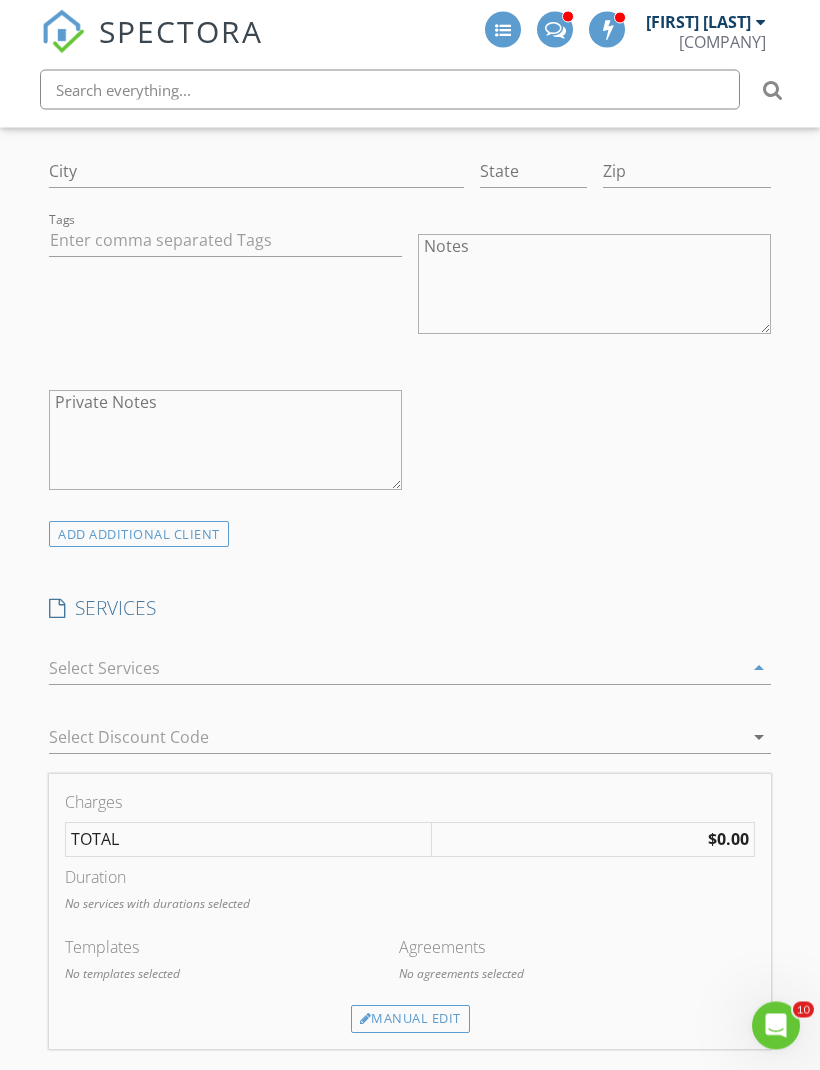 scroll, scrollTop: 1329, scrollLeft: 0, axis: vertical 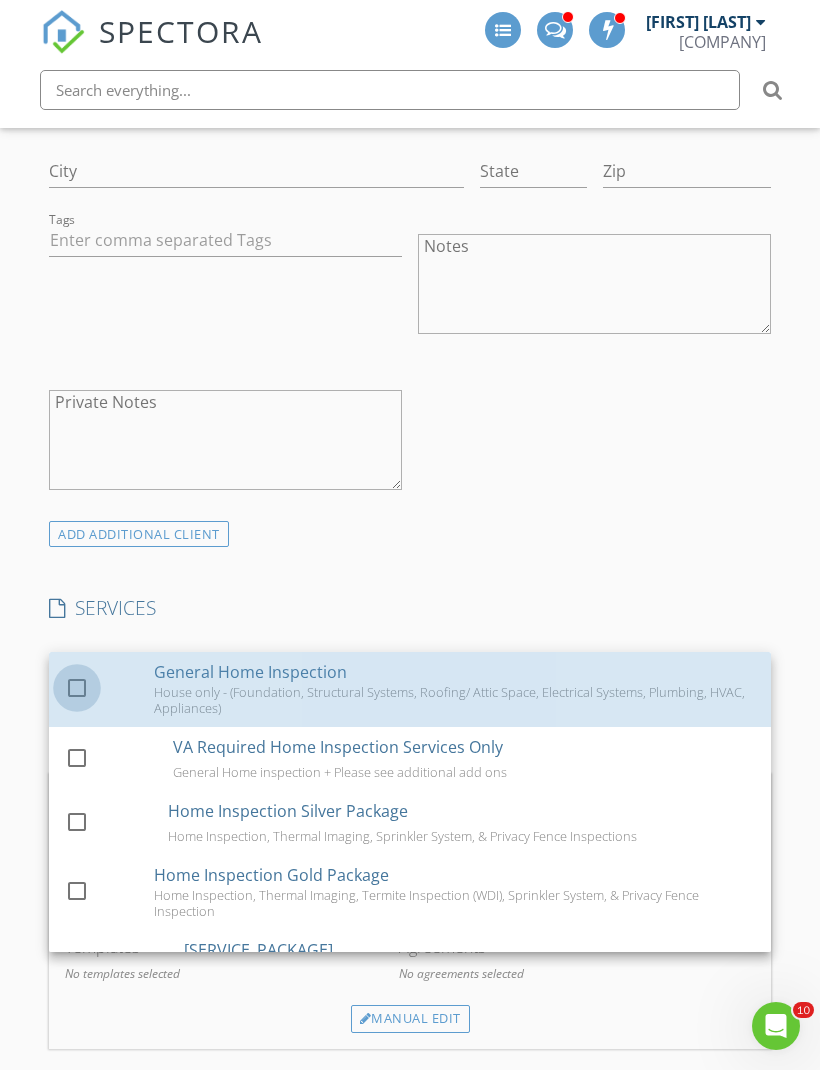 click at bounding box center [77, 688] 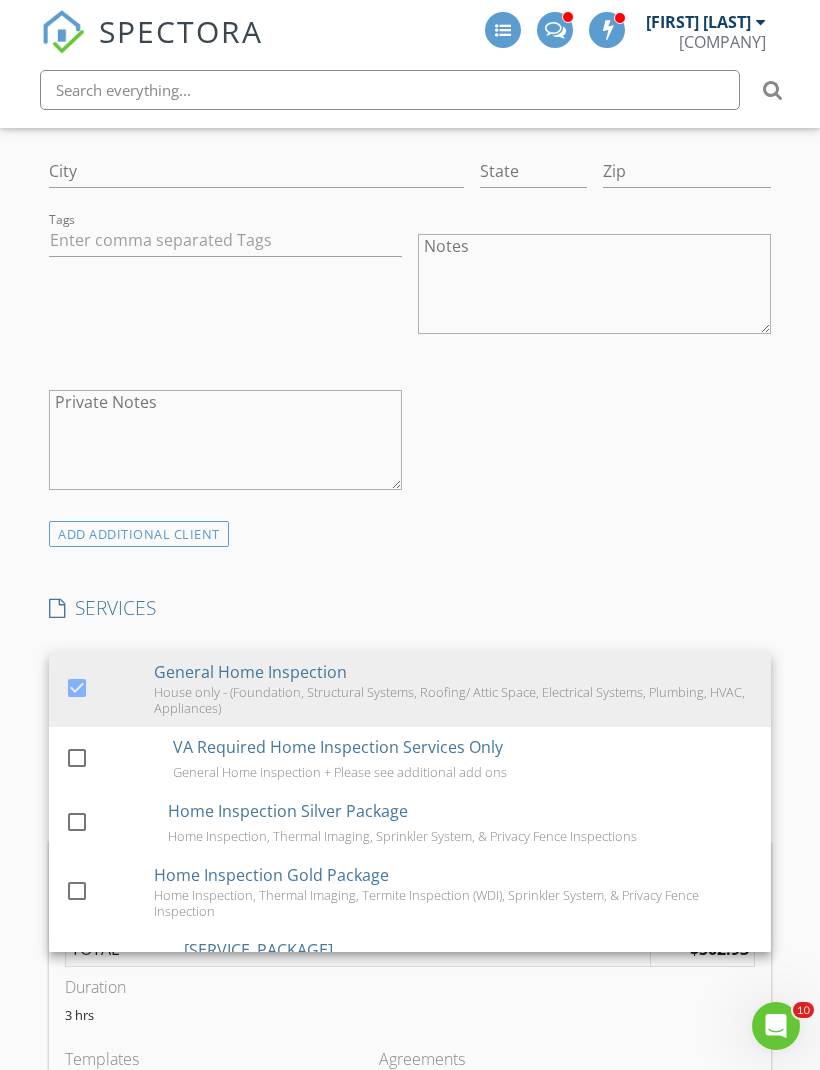 click on "New Inspection
INSPECTOR(S)
check_box   Jason Rozacky   PRIMARY   check_box_outline_blank   Colin Malloy     check_box_outline_blank   Jesus Amaro     check_box_outline_blank   Kelton Roe     check_box_outline_blank   Justin Stanford     check_box_outline_blank   Evan Furr     check_box_outline_blank   Thomas Rodriguez     check_box_outline_blank   Hunter Rozacky     check_box_outline_blank   John Ramos     Jason Rozacky arrow_drop_down   check_box_outline_blank Jason Rozacky specifically requested
Date/Time
08/03/2025 12:00 AM
Location
Address Search       Address 6604 Encore Oaks   Unit   City San Antonio   State TX   Zip 78252   County Bexar     Square Feet 2904   Year Built 2020   Foundation Slab arrow_drop_down     Jason Rozacky     41.6 miles     (an hour)
client
check_box Enable Client CC email for this inspection   Client Search" at bounding box center (410, 1212) 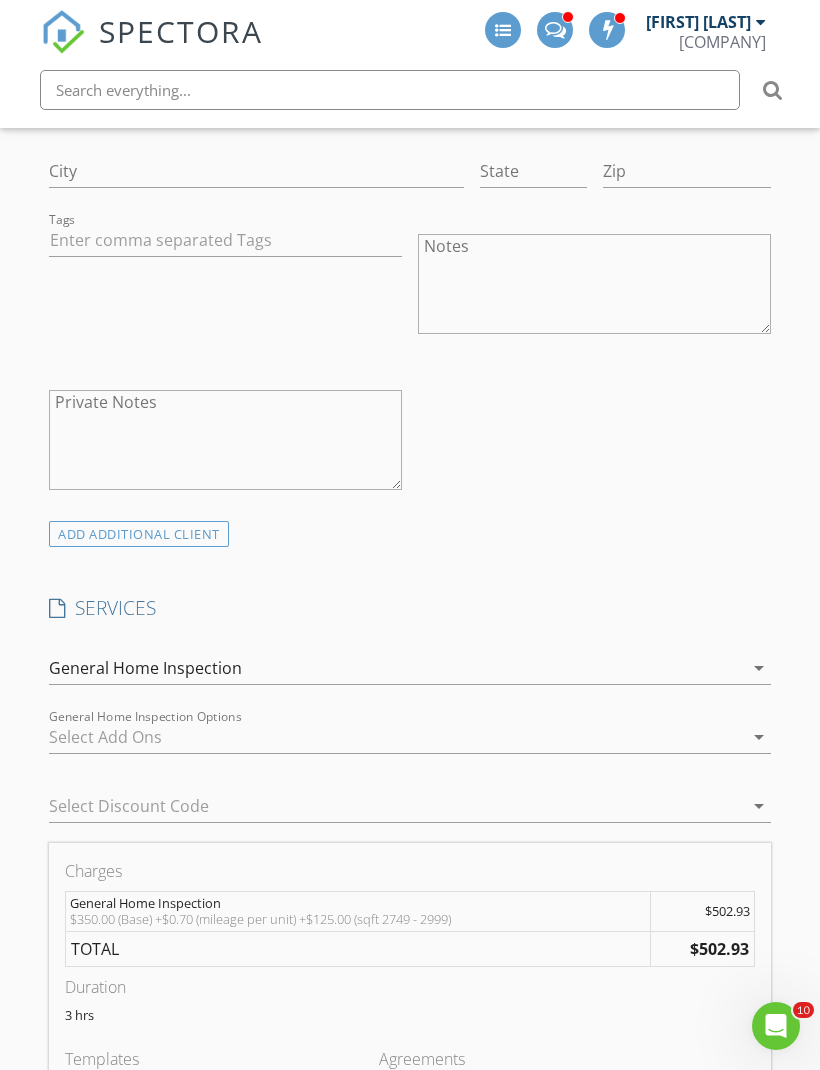 click at bounding box center (396, 737) 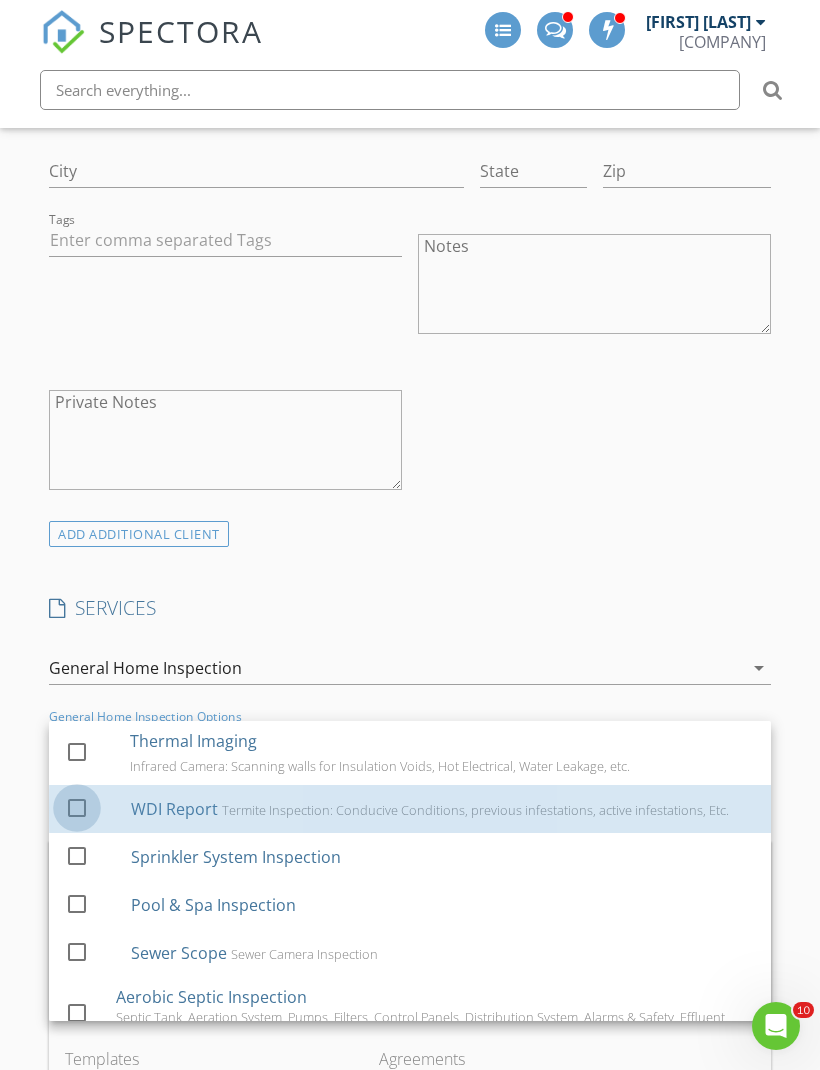 click at bounding box center (77, 807) 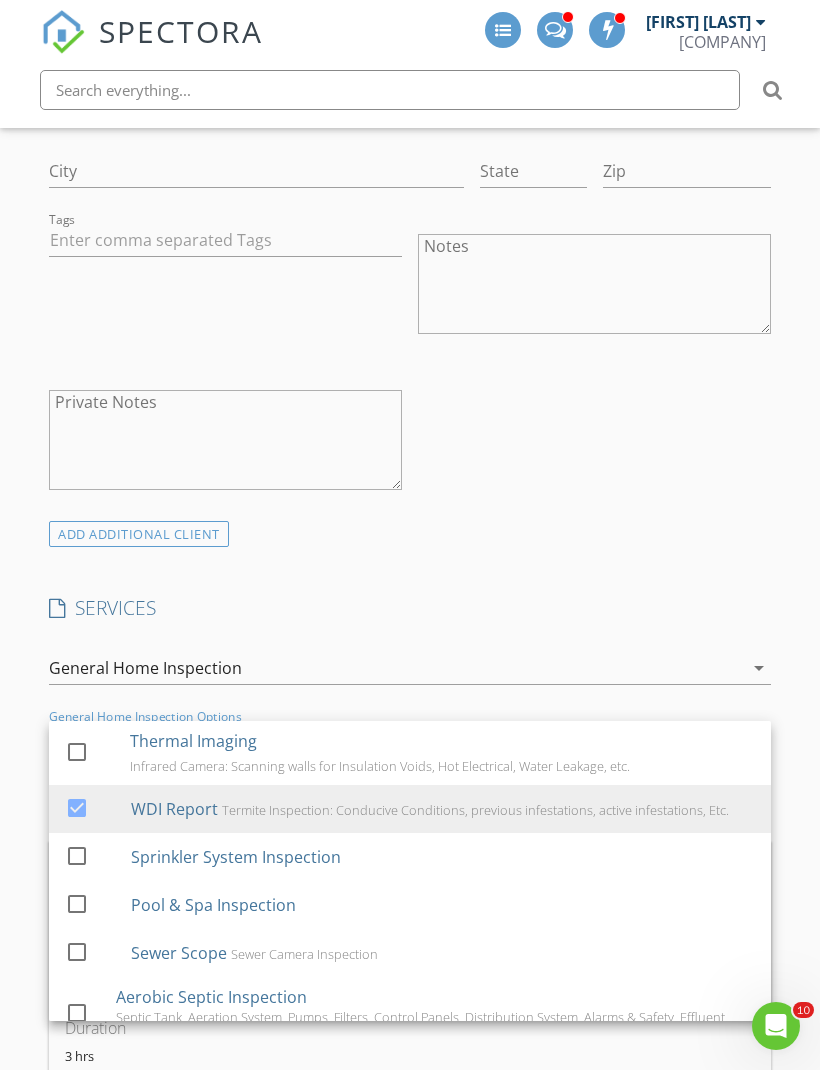 click on "New Inspection
INSPECTOR(S)
check_box   Jason Rozacky   PRIMARY   check_box_outline_blank   Colin Malloy     check_box_outline_blank   Jesus Amaro     check_box_outline_blank   Kelton Roe     check_box_outline_blank   Justin Stanford     check_box_outline_blank   Evan Furr     check_box_outline_blank   Thomas Rodriguez     check_box_outline_blank   Hunter Rozacky     check_box_outline_blank   John Ramos     Jason Rozacky arrow_drop_down   check_box_outline_blank Jason Rozacky specifically requested
Date/Time
08/03/2025 12:00 AM
Location
Address Search       Address 6604 Encore Oaks   Unit   City San Antonio   State TX   Zip 78252   County Bexar     Square Feet 2904   Year Built 2020   Foundation Slab arrow_drop_down     Jason Rozacky     41.6 miles     (an hour)
client
check_box Enable Client CC email for this inspection   Client Search" at bounding box center [410, 1276] 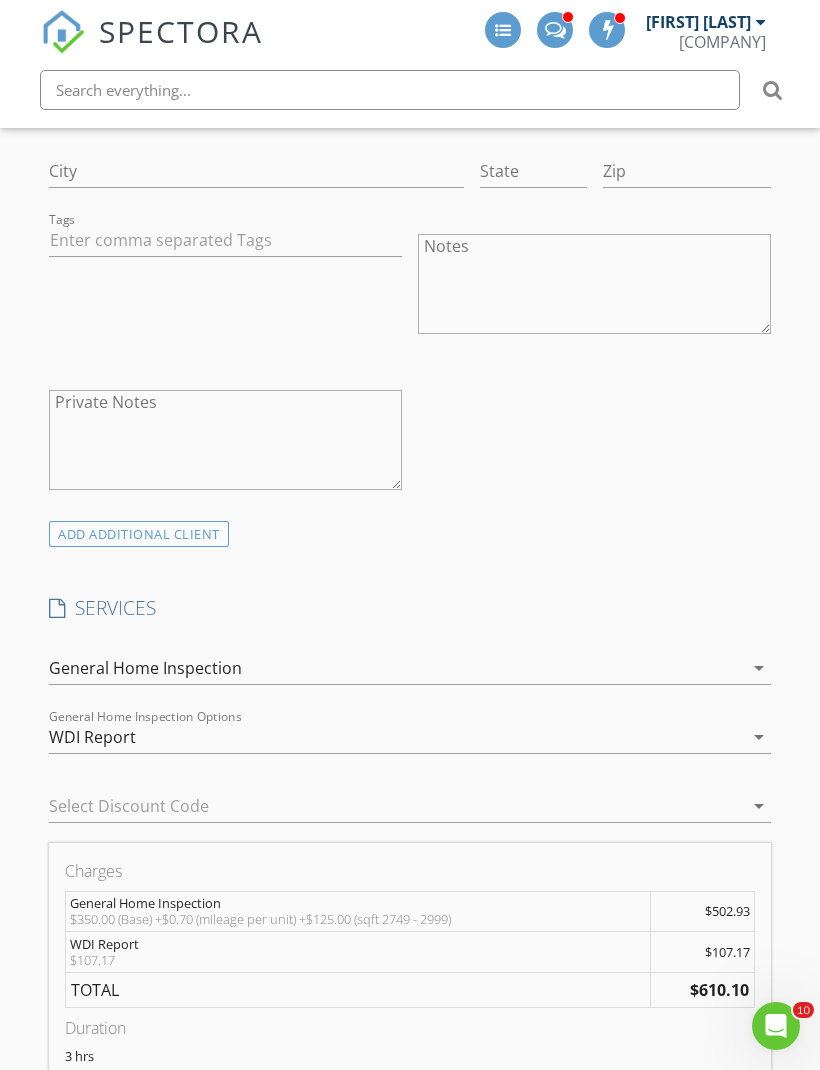 click at bounding box center (382, 806) 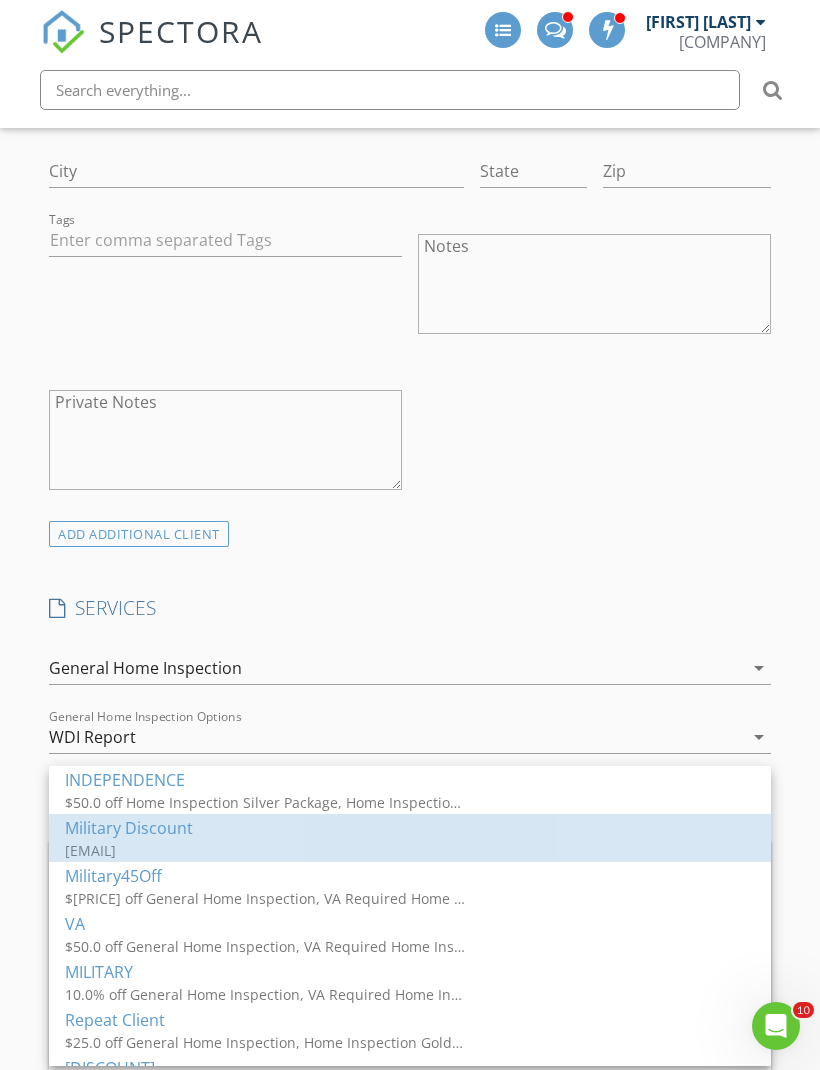 click on "Military Discount" at bounding box center (410, 828) 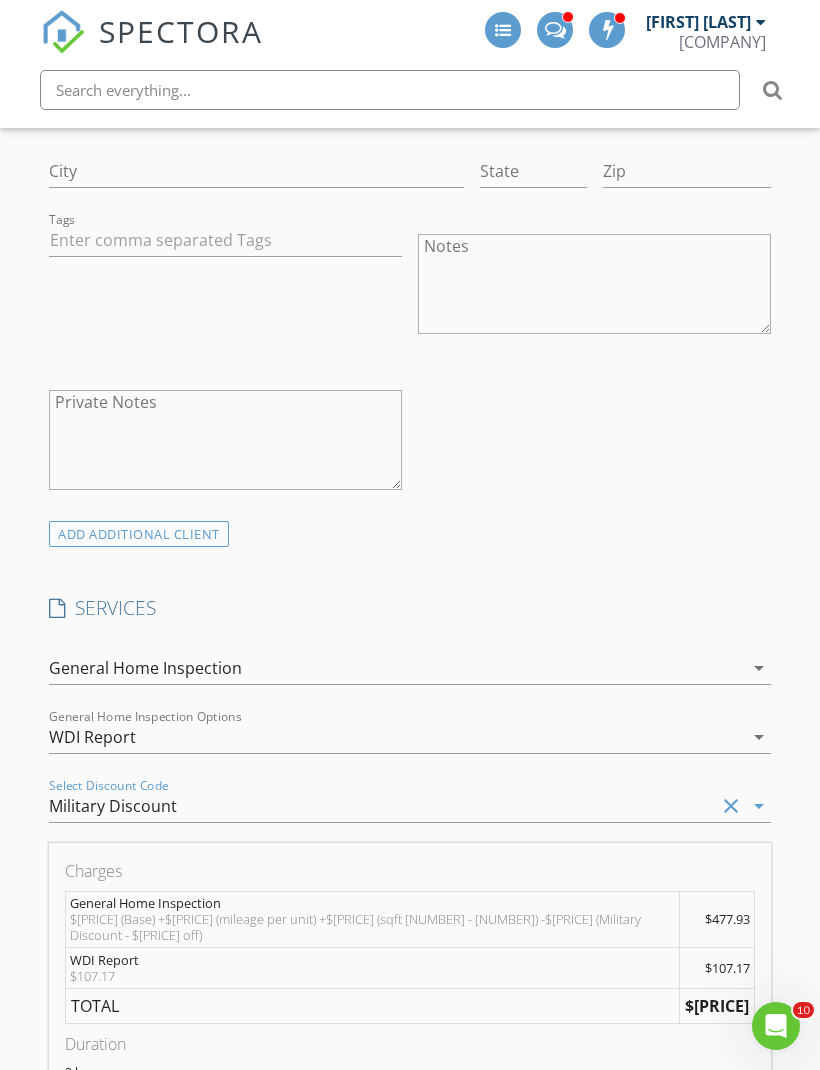 click on "New Inspection
INSPECTOR(S)
check_box   Jason Rozacky   PRIMARY   check_box_outline_blank   Colin Malloy     check_box_outline_blank   Jesus Amaro     check_box_outline_blank   Kelton Roe     check_box_outline_blank   Justin Stanford     check_box_outline_blank   Evan Furr     check_box_outline_blank   Thomas Rodriguez     check_box_outline_blank   Hunter Rozacky     check_box_outline_blank   John Ramos     Jason Rozacky arrow_drop_down   check_box_outline_blank Jason Rozacky specifically requested
Date/Time
08/03/2025 12:00 AM
Location
Address Search       Address 6604 Encore Oaks   Unit   City San Antonio   State TX   Zip 78252   County Bexar     Square Feet 2904   Year Built 2020   Foundation Slab arrow_drop_down     Jason Rozacky     41.6 miles     (an hour)
client
check_box Enable Client CC email for this inspection   Client Search" at bounding box center (410, 1284) 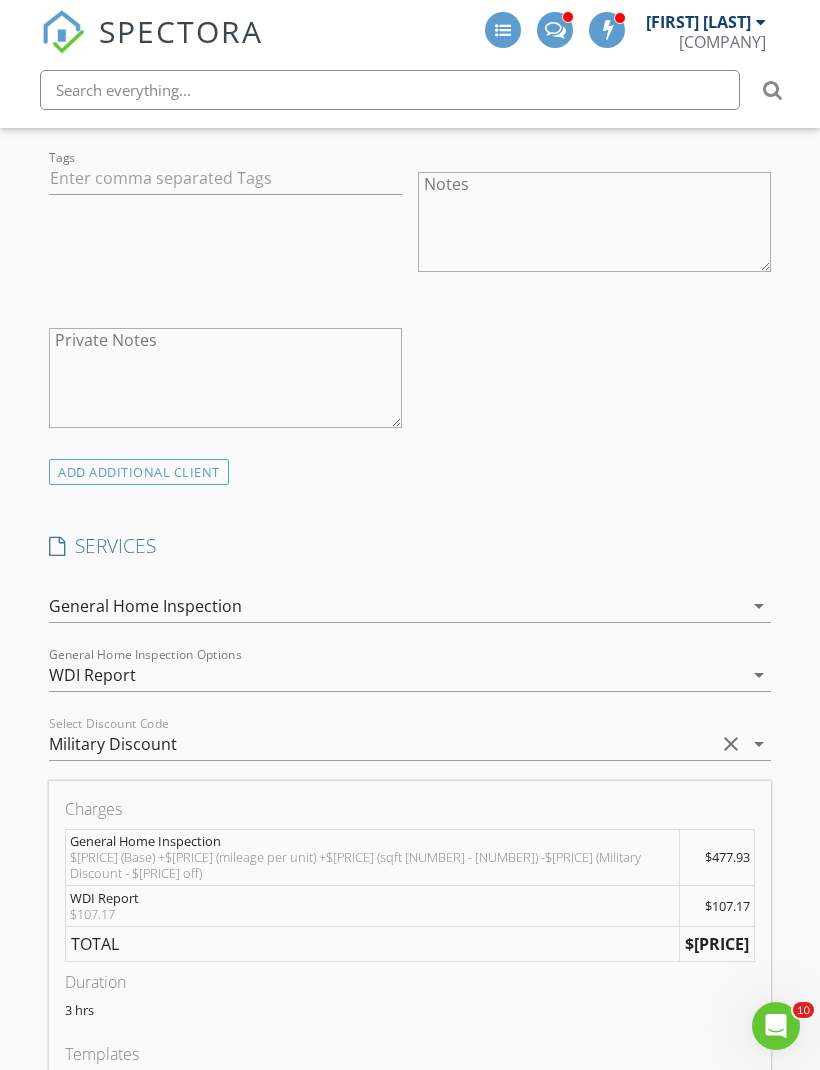 scroll, scrollTop: 1395, scrollLeft: 0, axis: vertical 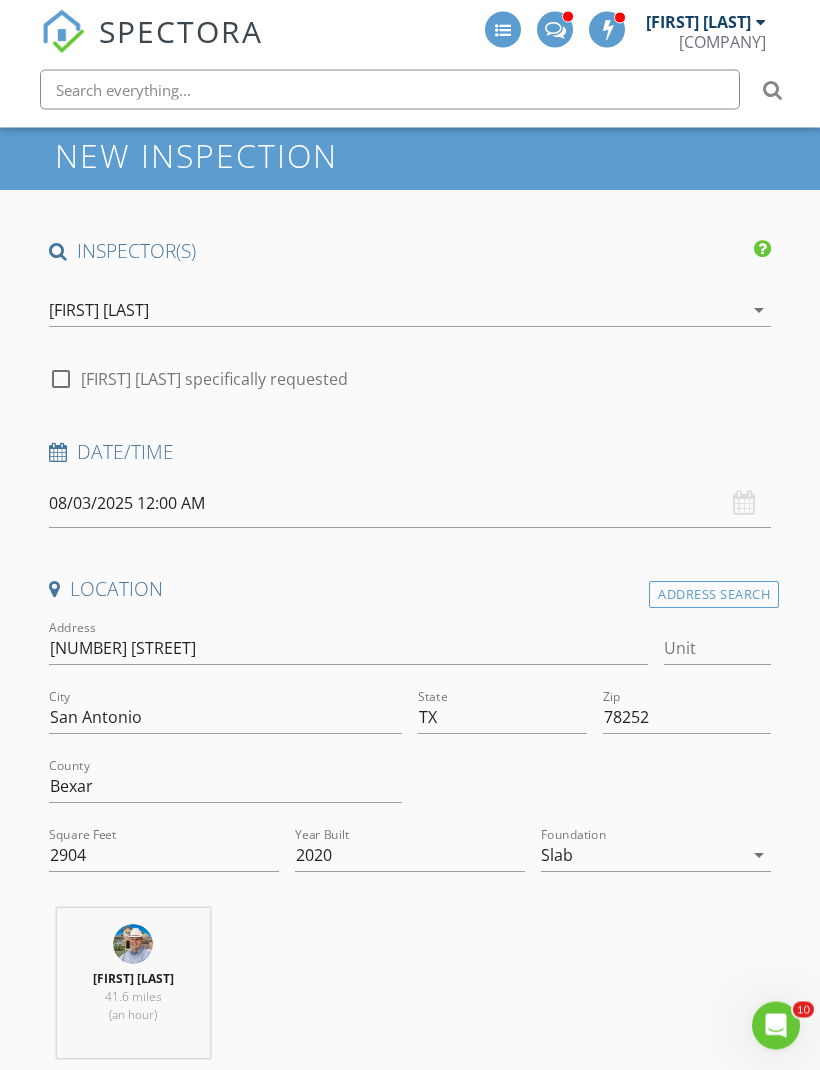 click on "SPECTORA
Thomas Rodriguez
Lone Star Inspections
Role:
Inspector
Dashboard
New Inspection
Inspections
Calendar
Template Editor
Contacts
Mass Emails
Team
Conversations
Tasks
Reporting
Advanced
Equipment
Settings
What's New
Sign Out
Dashboard
Templates
Contacts
Mass Emails
Automations
Settings
Support Center
Basement Slab Crawlspace Water Softener Present (Undersized) w/ Tankless Hot Water Heater Loop with Tankless Hot Water Heater Loop With Tank Hot Water Heater No Loop with Tankless Hot Water Heater No Loop with Tank Hot Water Heater Water Softener Present (Undersized) w/ Tank Hot Water Heater Water Softener Meets and Exceeds Flow Rate VA FHA Cash" at bounding box center (410, 2405) 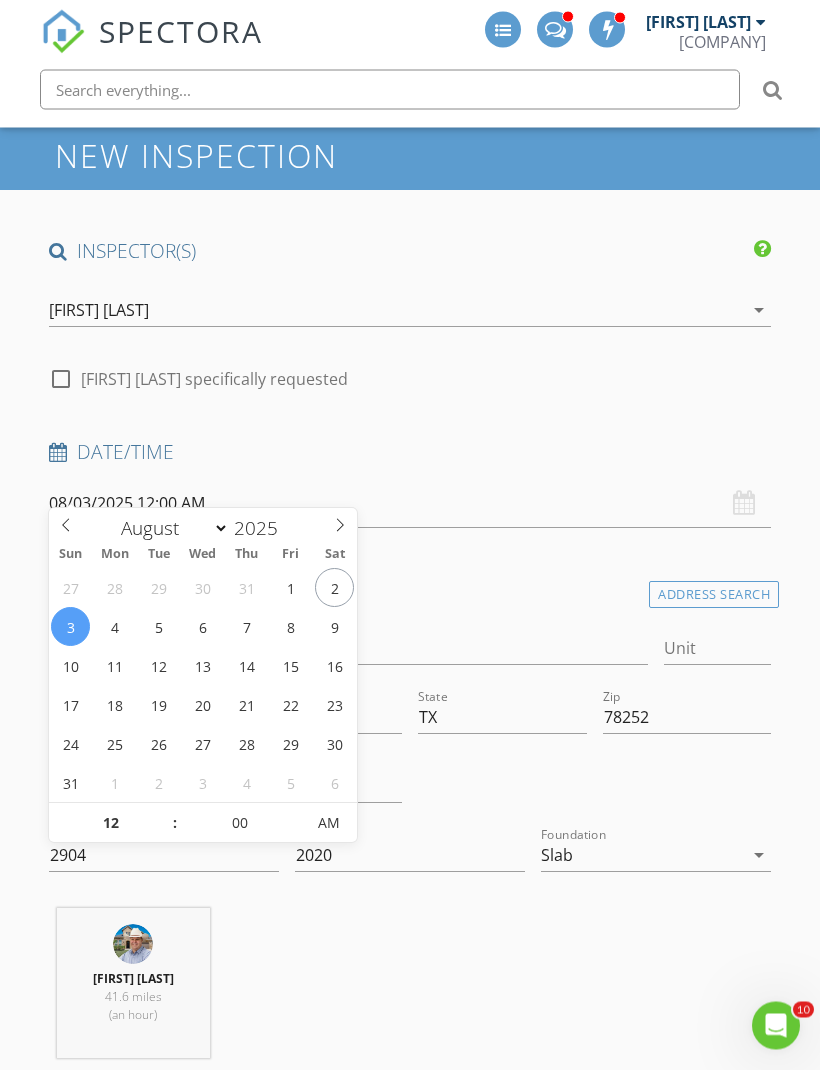 scroll, scrollTop: 99, scrollLeft: 0, axis: vertical 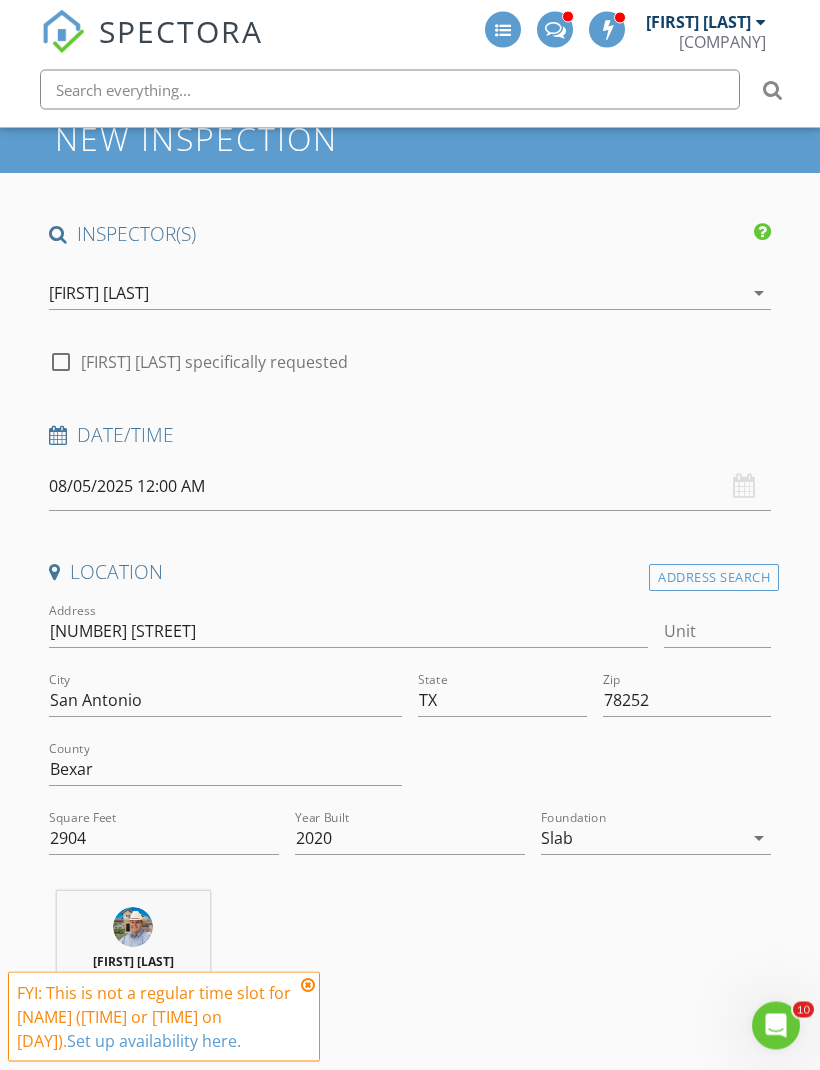 click on "08/05/2025 12:00 AM" at bounding box center [410, 487] 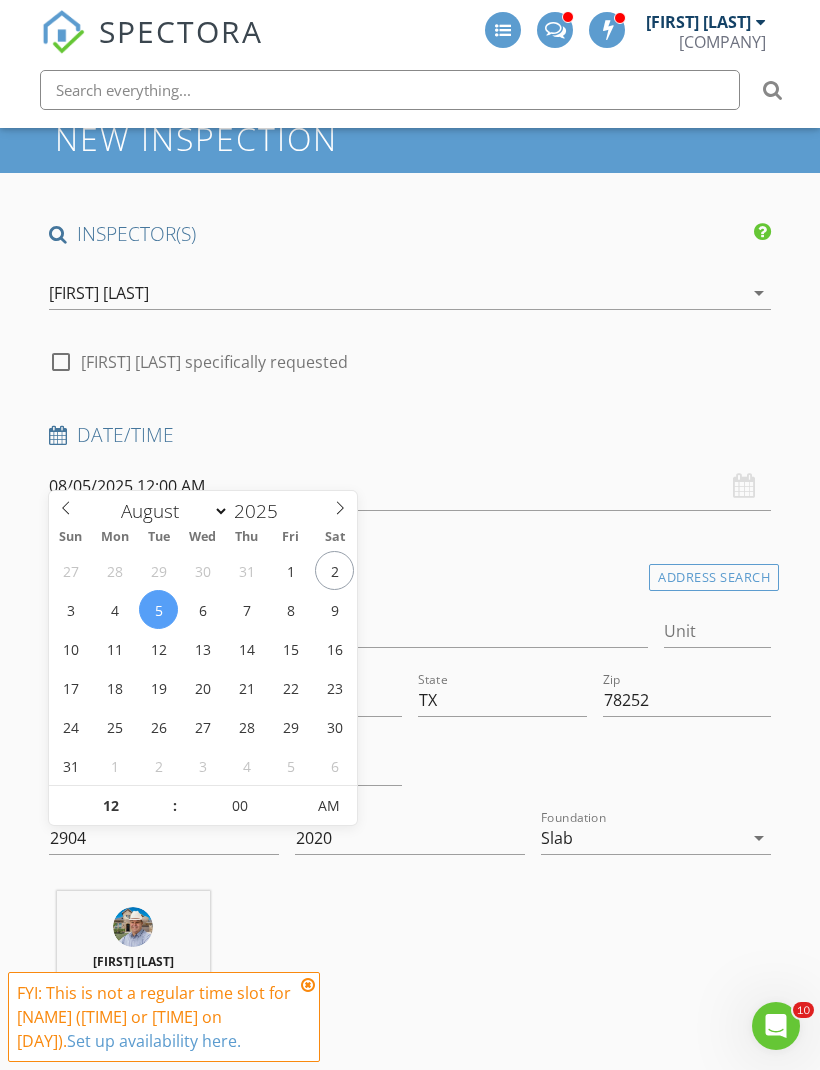 type on "08/05/2025 12:00 PM" 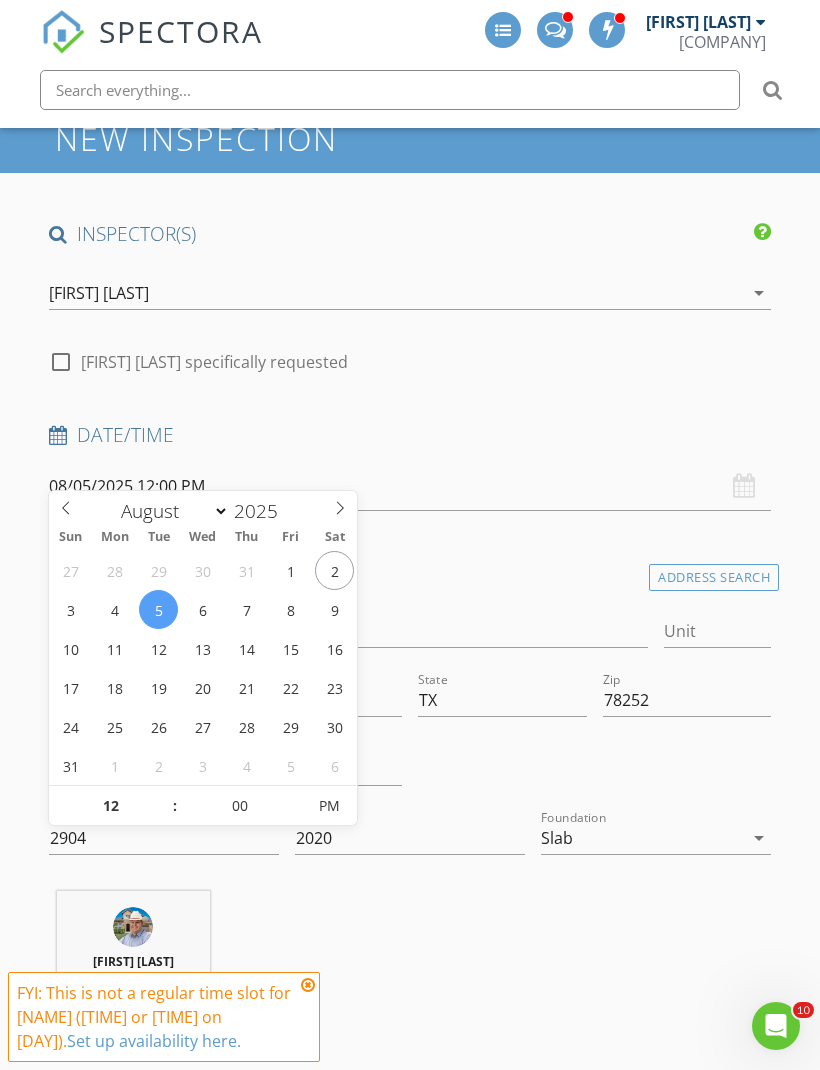 click on "New Inspection
INSPECTOR(S)
check_box   Jason Rozacky   PRIMARY   check_box_outline_blank   Colin Malloy     check_box_outline_blank   Jesus Amaro     check_box_outline_blank   Kelton Roe     check_box_outline_blank   Justin Stanford     check_box_outline_blank   Evan Furr     check_box_outline_blank   Thomas Rodriguez     check_box_outline_blank   Hunter Rozacky     check_box_outline_blank   John Ramos     Jason Rozacky arrow_drop_down   check_box_outline_blank Jason Rozacky specifically requested
Date/Time
08/05/2025 12:00 PM
Location
Address Search       Address 6604 Encore Oaks   Unit   City San Antonio   State TX   Zip 78252   County Bexar     Square Feet 2904   Year Built 2020   Foundation Slab arrow_drop_down     Jason Rozacky     41.6 miles     (an hour)
client
check_box Enable Client CC email for this inspection   Client Search" at bounding box center [410, 2497] 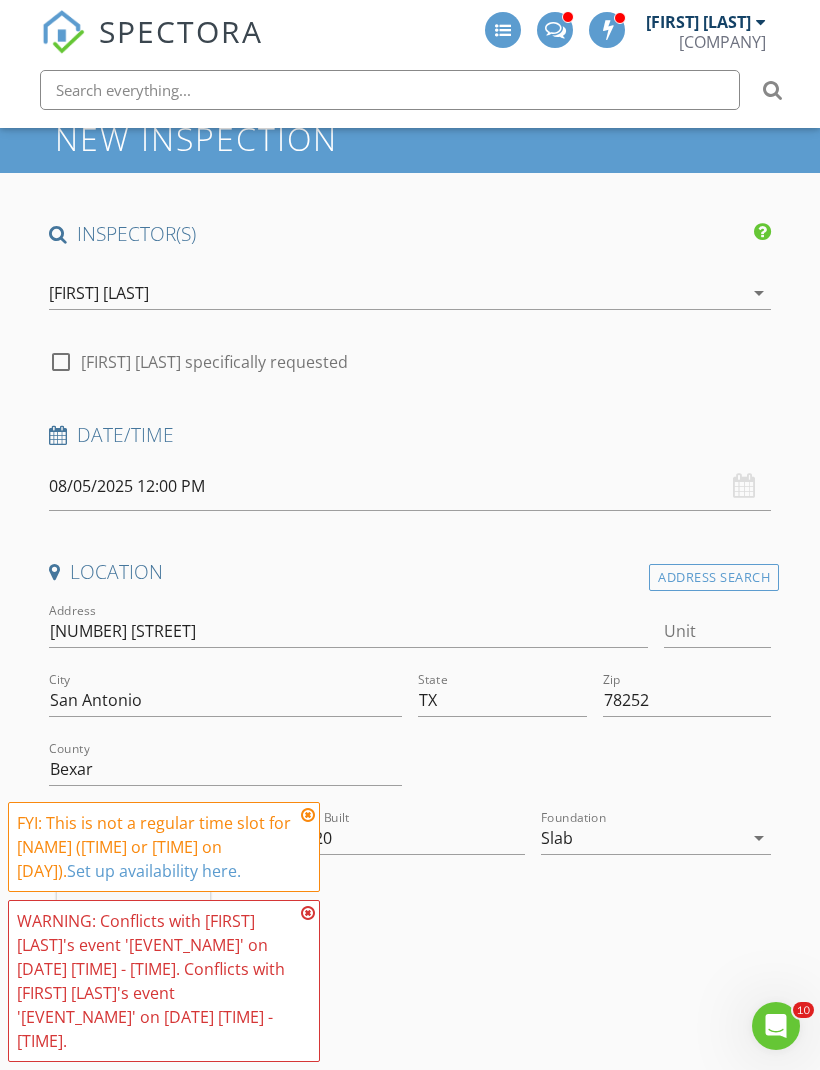 click on "[FIRST] [LAST]" at bounding box center [99, 293] 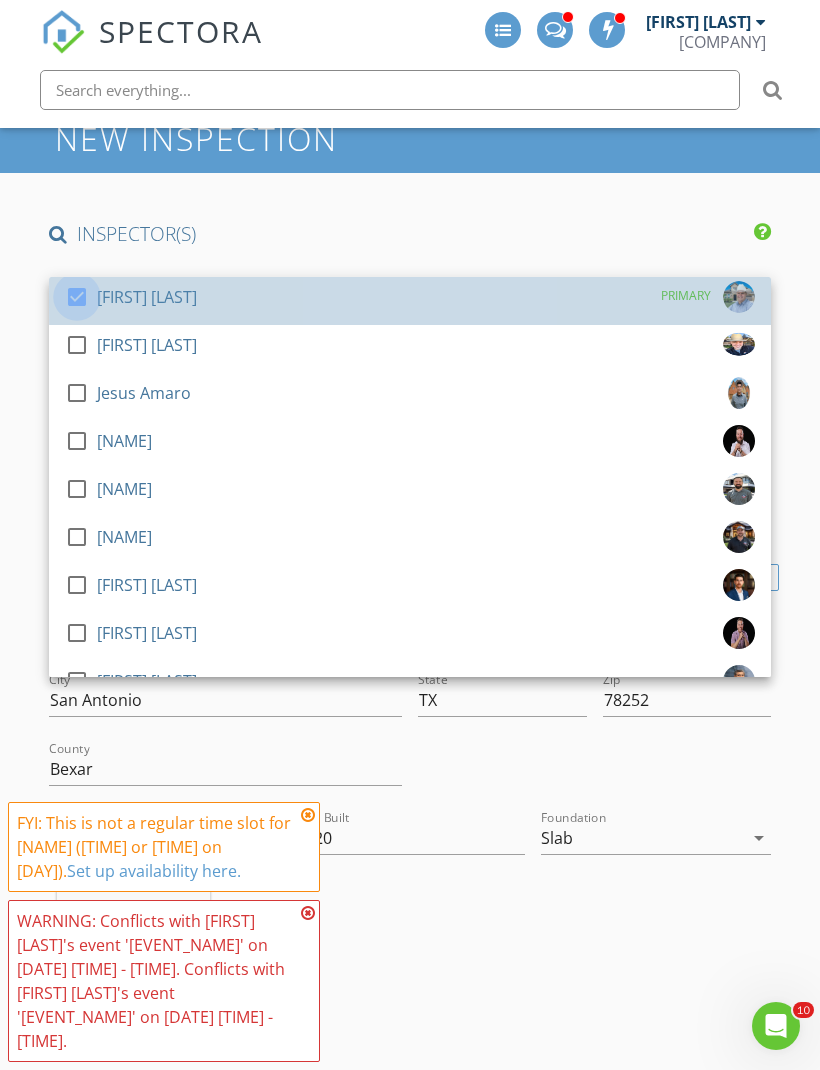 click at bounding box center (77, 297) 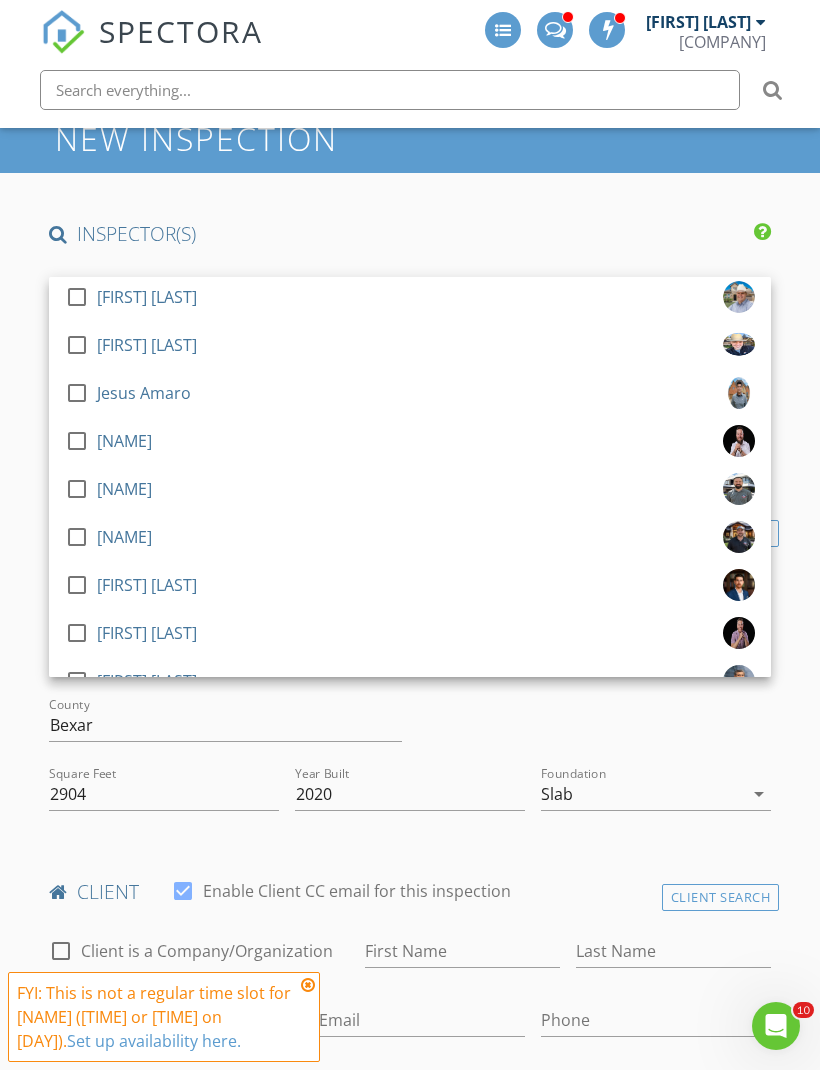 click at bounding box center (77, 345) 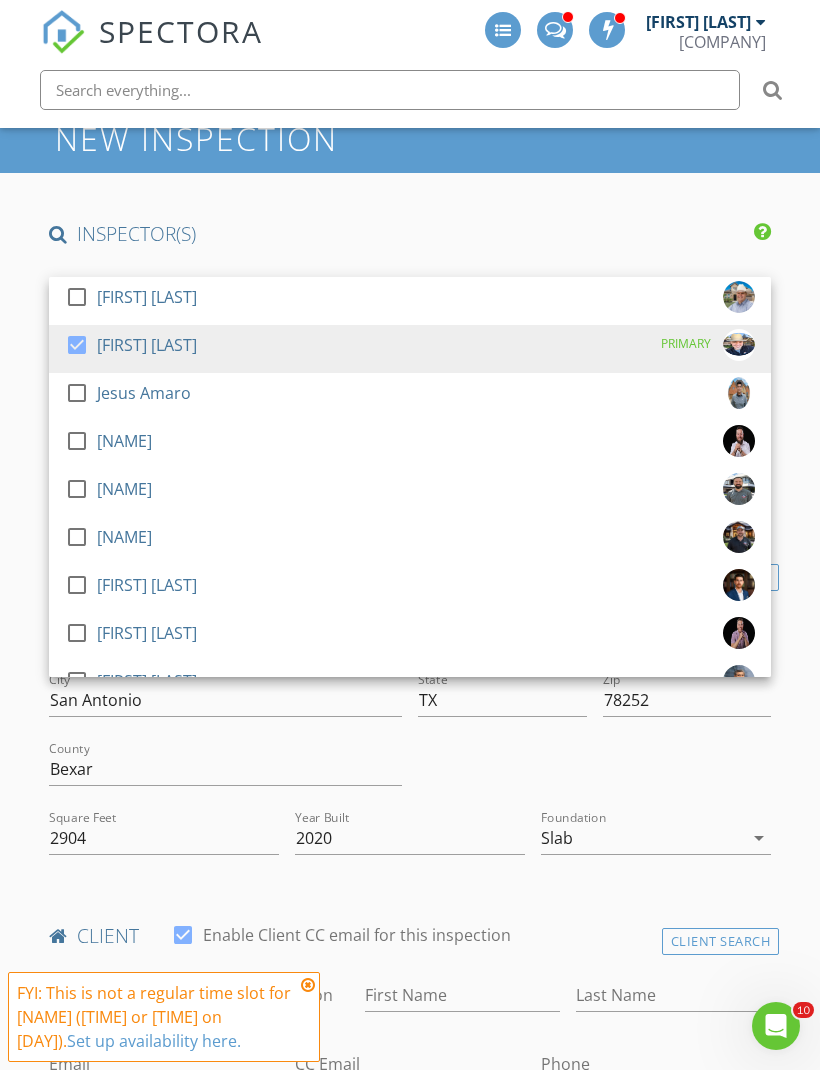 click on "New Inspection
INSPECTOR(S)
check_box_outline_blank   Jason Rozacky     check_box   Colin Malloy   PRIMARY   check_box_outline_blank   Jesus Amaro     check_box_outline_blank   Kelton Roe     check_box_outline_blank   Justin Stanford     check_box_outline_blank   Evan Furr     check_box_outline_blank   Thomas Rodriguez     check_box_outline_blank   Hunter Rozacky     check_box_outline_blank   John Ramos     Colin Malloy arrow_drop_down   check_box_outline_blank Colin Malloy specifically requested
Date/Time
08/05/2025 12:00 PM
Location
Address Search       Address 6604 Encore Oaks   Unit   City San Antonio   State TX   Zip 78252   County Bexar     Square Feet 2904   Year Built 2020   Foundation Slab arrow_drop_down
client
check_box Enable Client CC email for this inspection   Client Search     check_box_outline_blank Client is a Company/Organization" at bounding box center (410, 2398) 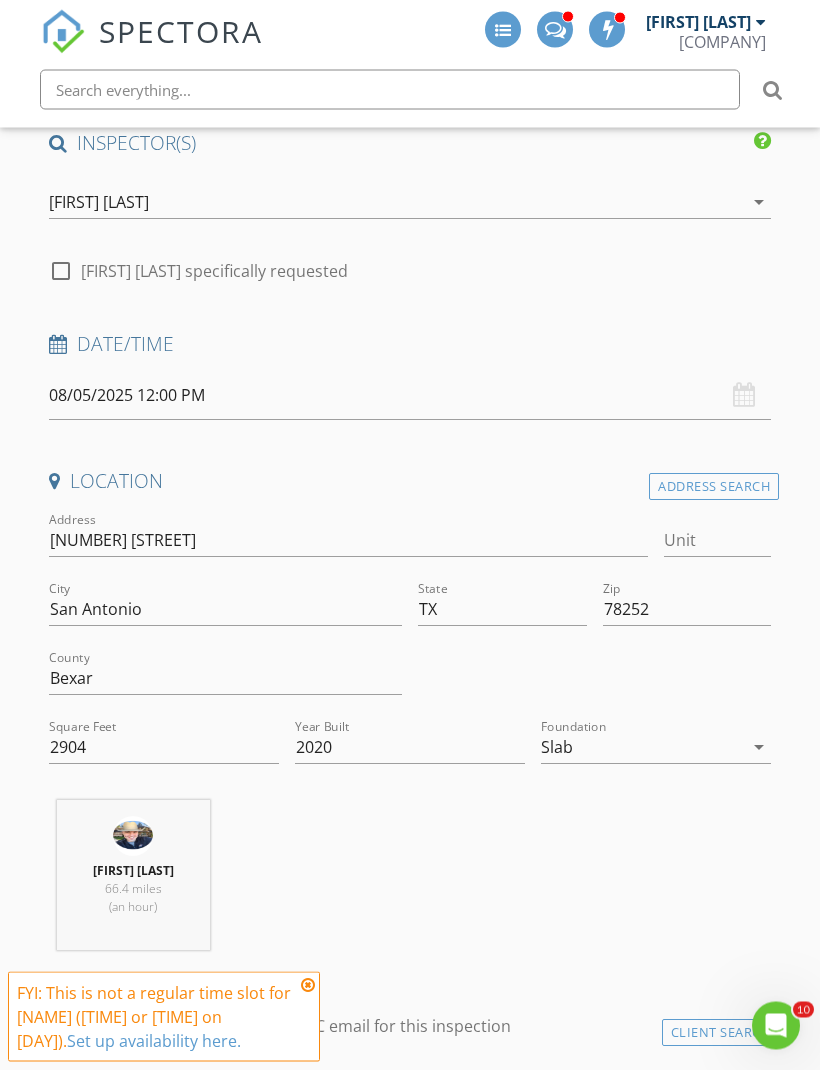 click at bounding box center [308, 985] 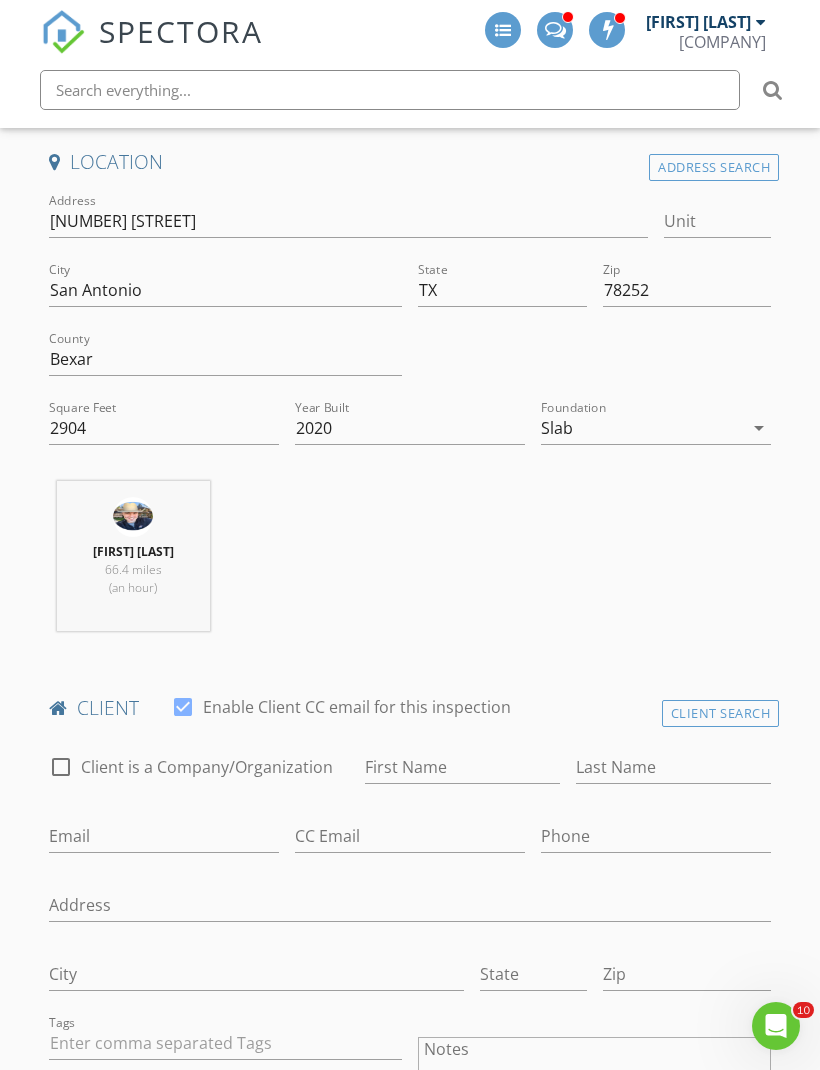 scroll, scrollTop: 572, scrollLeft: 0, axis: vertical 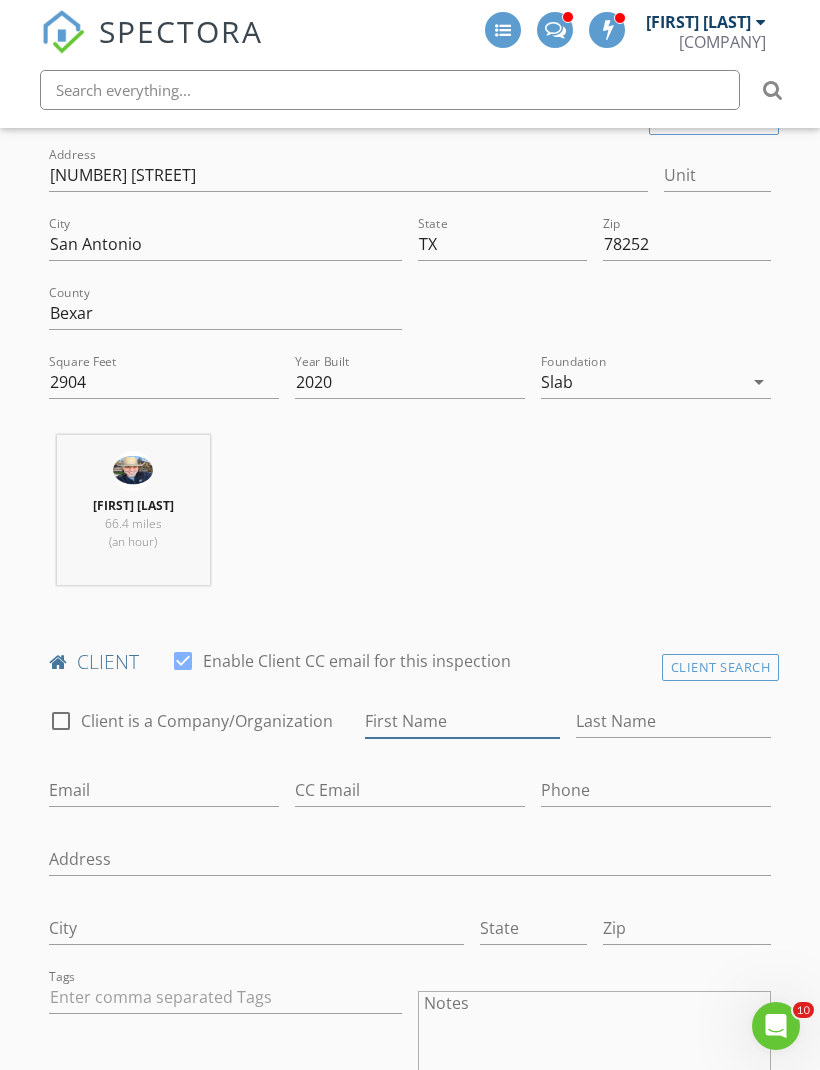 click on "First Name" at bounding box center (462, 721) 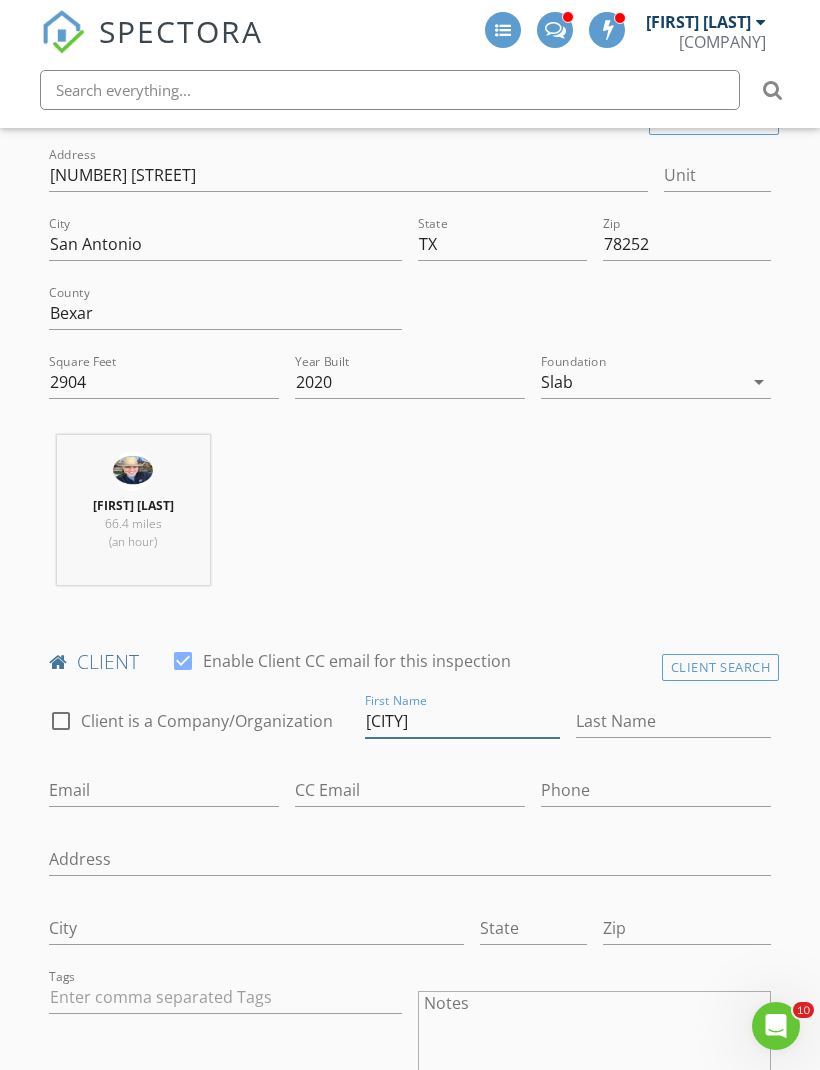 type on "[FIRST]" 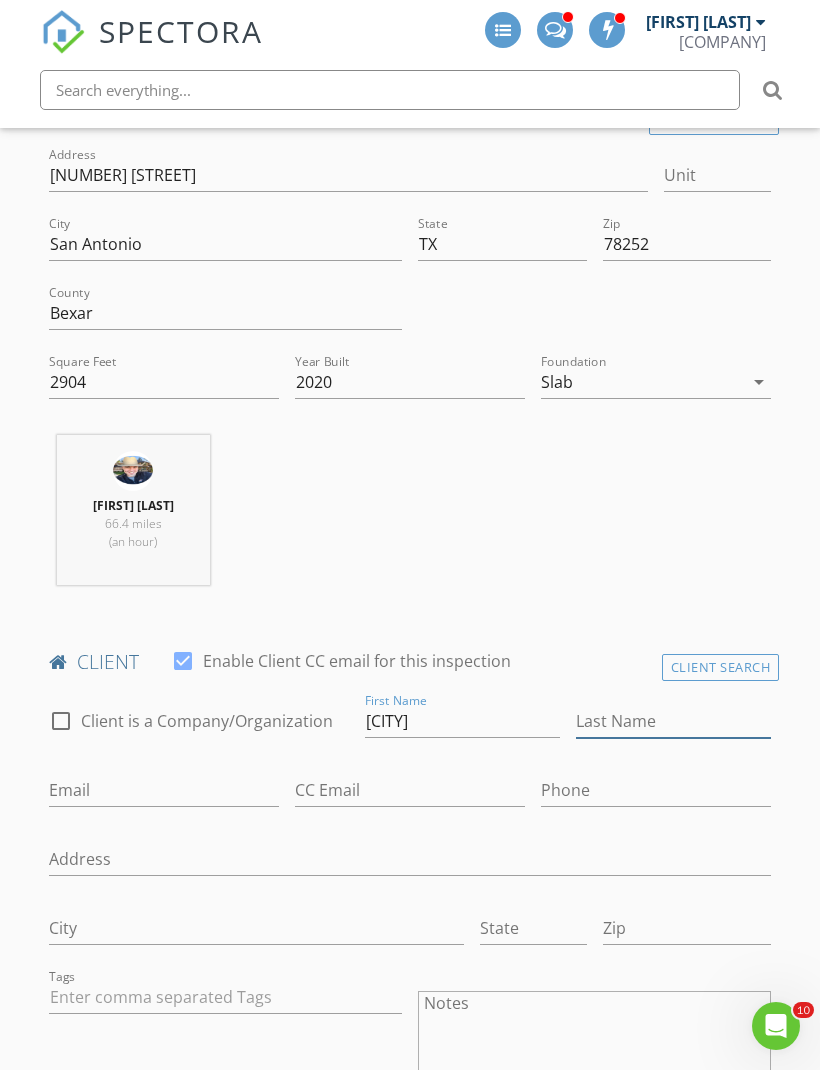 click on "Last Name" at bounding box center (673, 721) 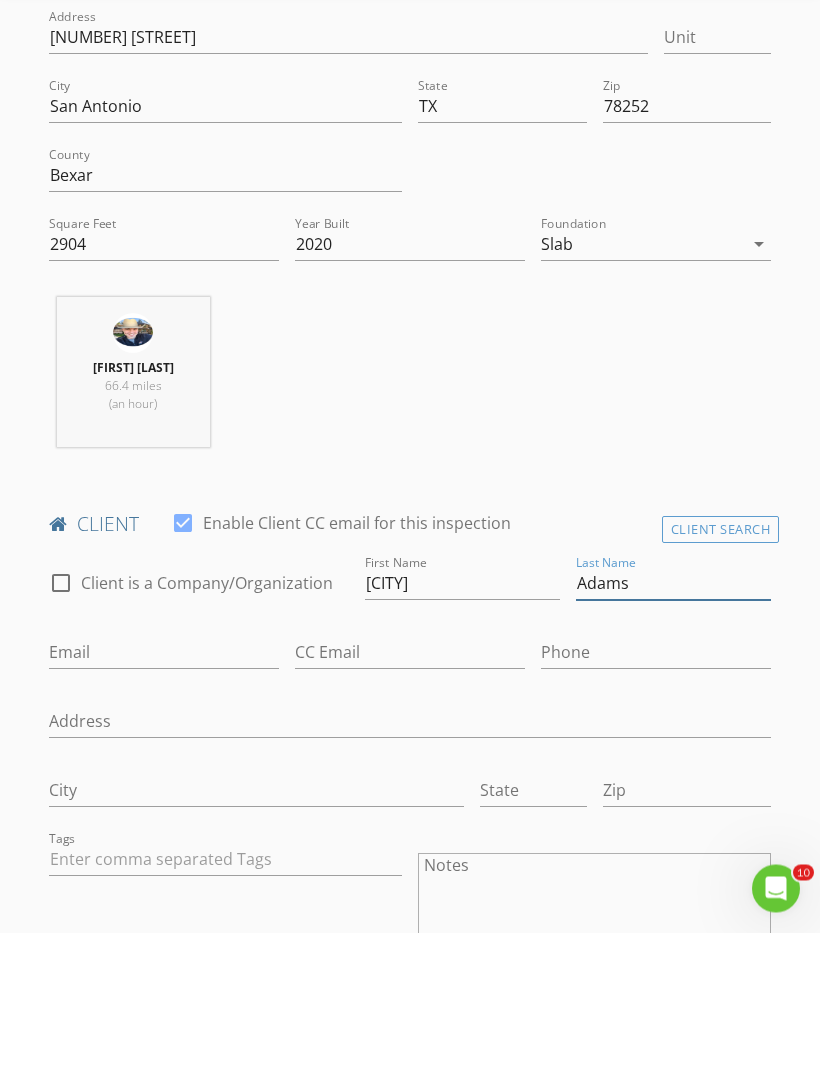 type on "Adams" 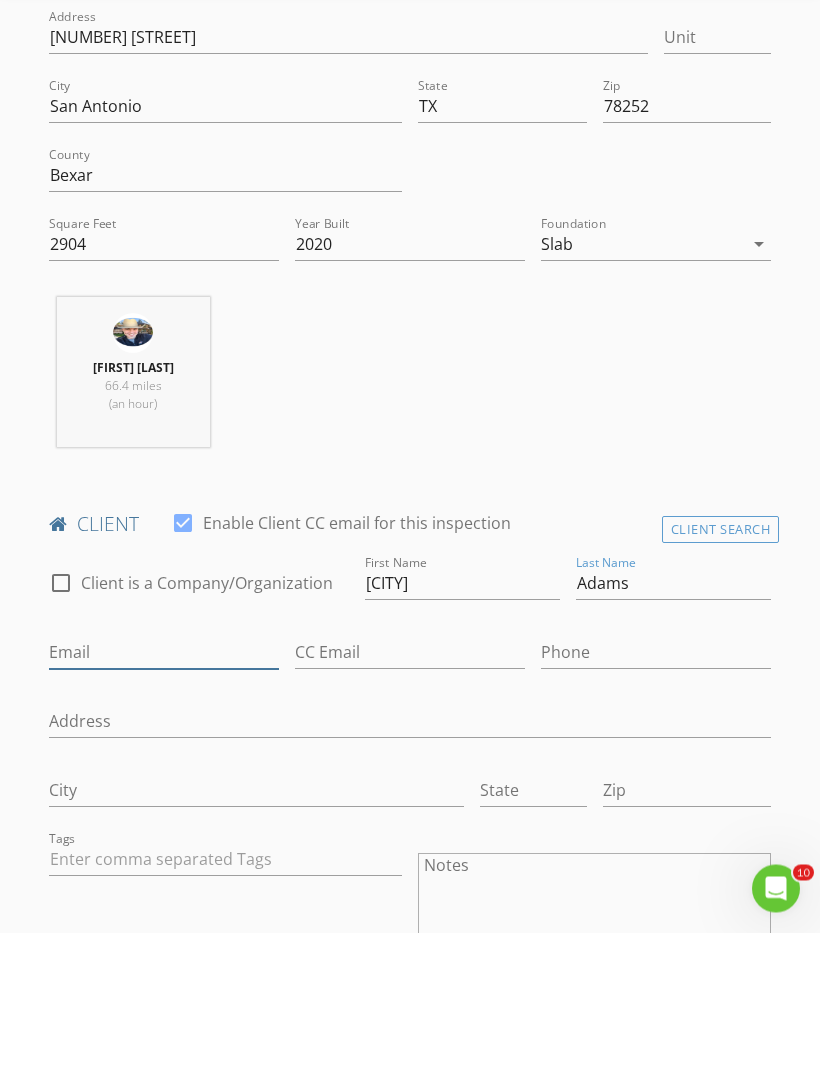 click on "Email" at bounding box center [164, 790] 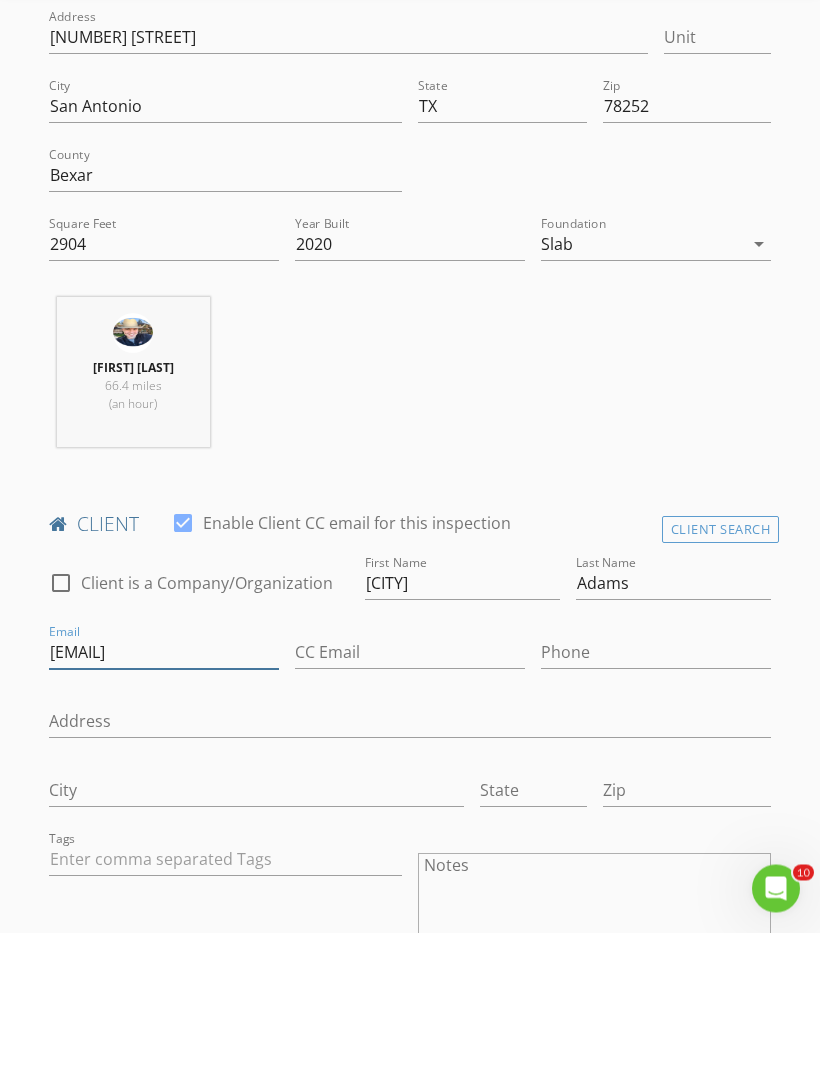 type on "Amber.l.perez77@gmail.com" 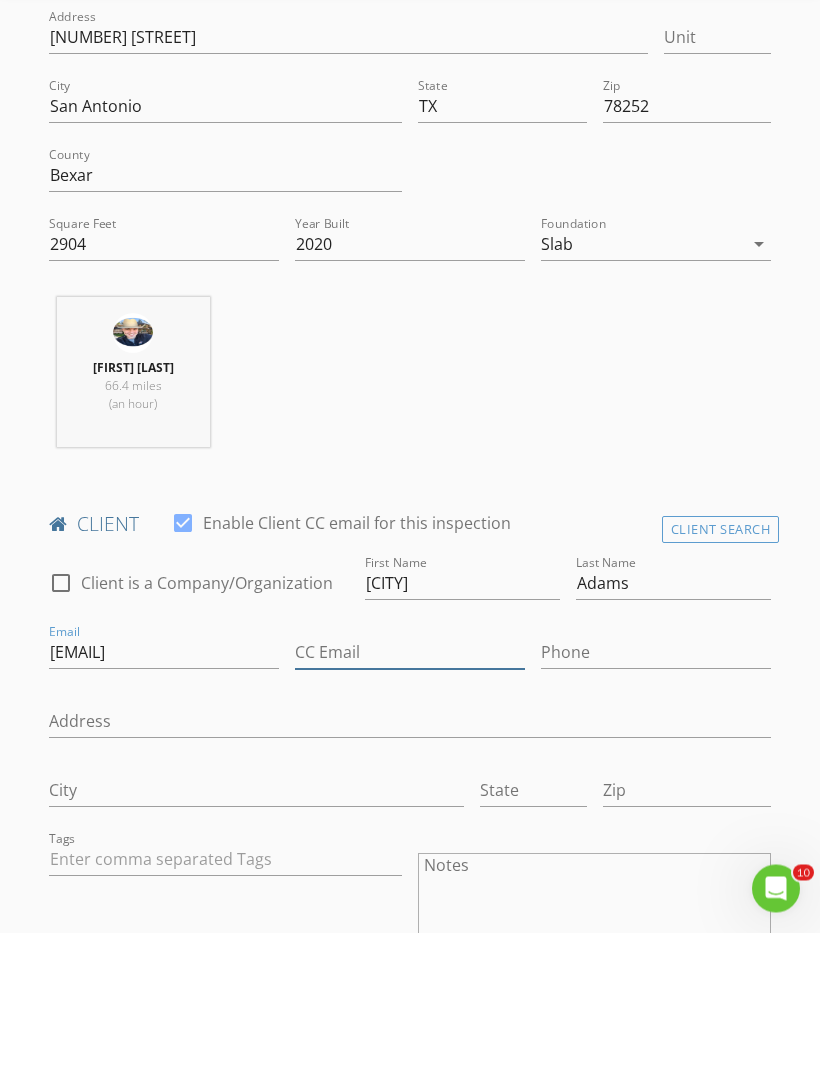 click on "CC Email" at bounding box center [410, 790] 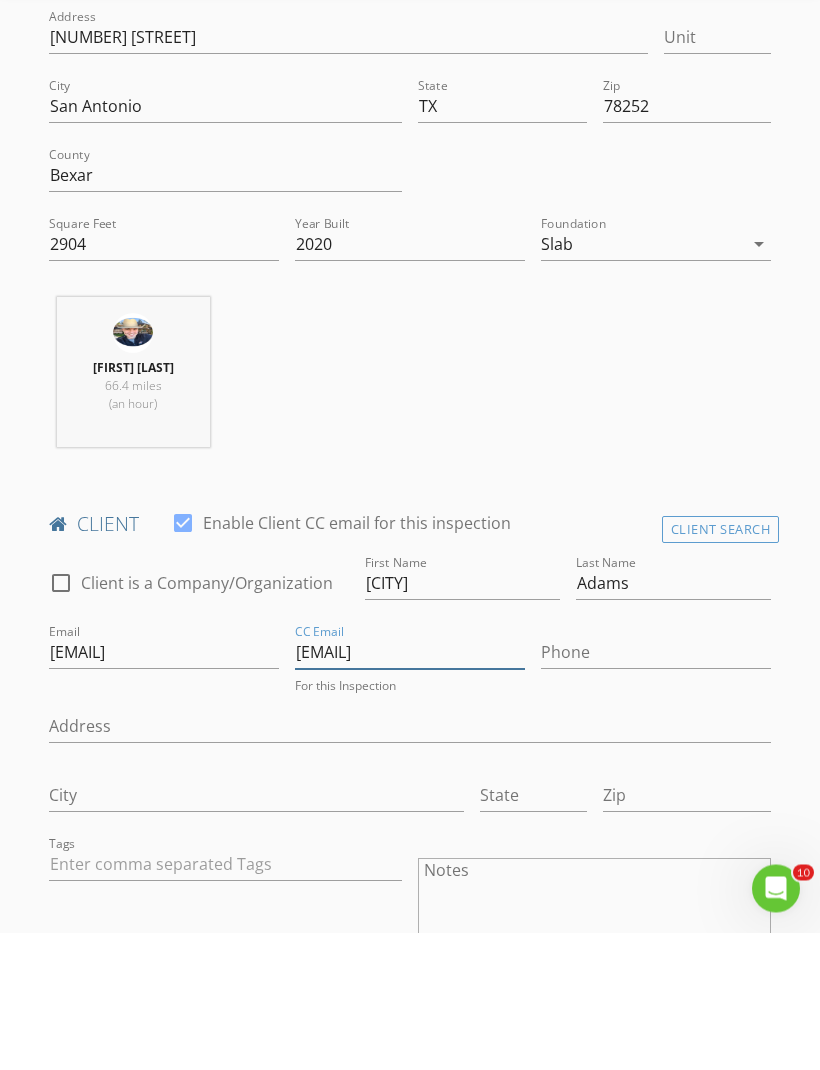 type on "[EMAIL]" 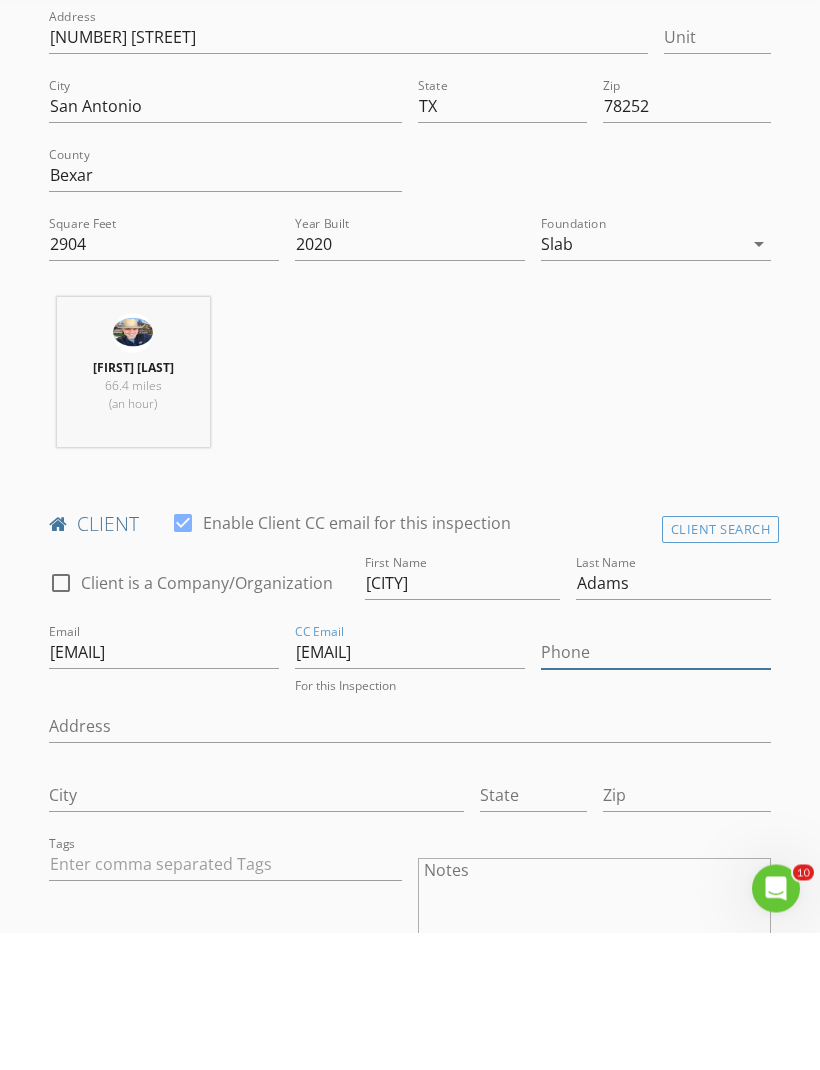 click on "Phone" at bounding box center (656, 790) 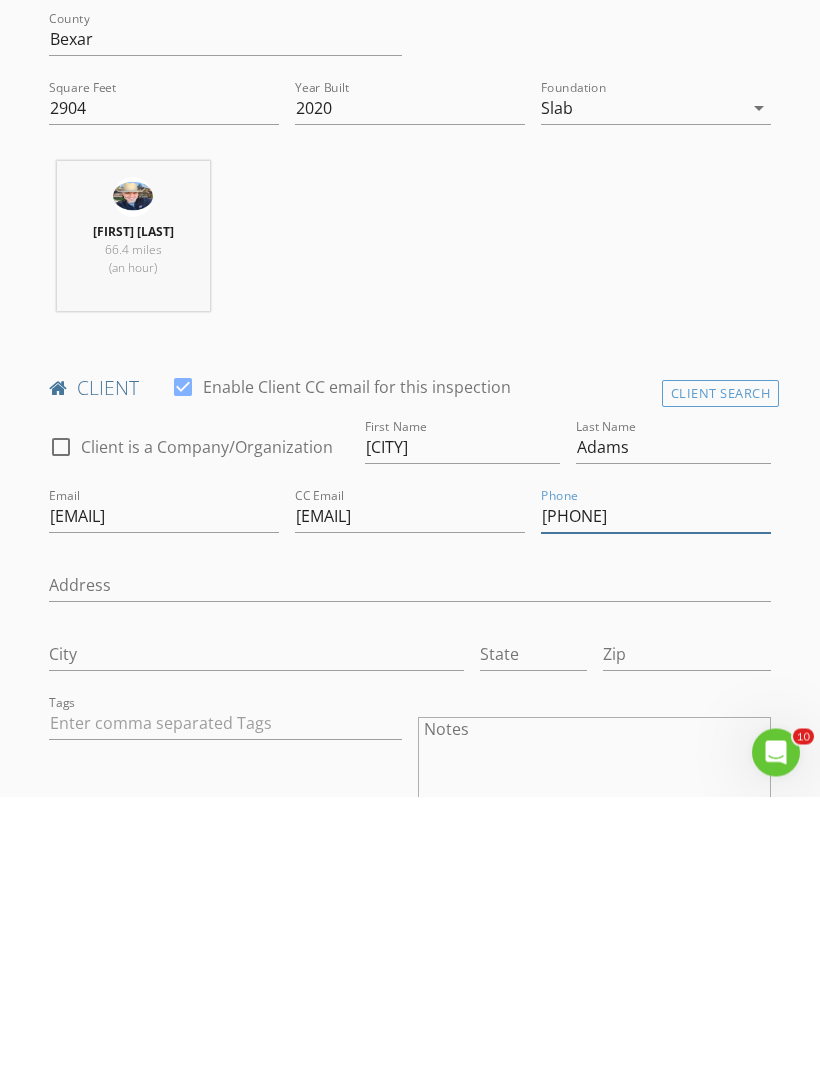 type on "[PHONE]" 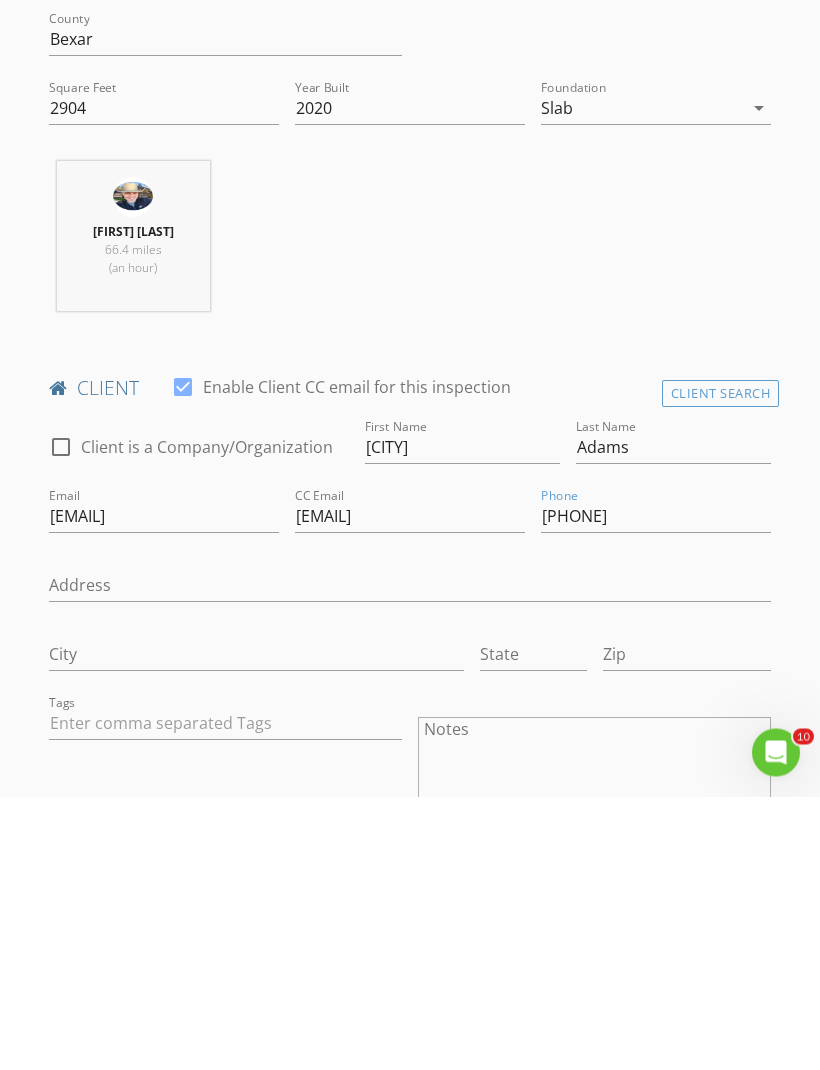 click on "New Inspection
INSPECTOR(S)
check_box_outline_blank   Jason Rozacky     check_box   Colin Malloy   PRIMARY   check_box_outline_blank   Jesus Amaro     check_box_outline_blank   Kelton Roe     check_box_outline_blank   Justin Stanford     check_box_outline_blank   Evan Furr     check_box_outline_blank   Thomas Rodriguez     check_box_outline_blank   Hunter Rozacky     check_box_outline_blank   John Ramos     Colin Malloy arrow_drop_down   check_box_outline_blank Colin Malloy specifically requested
Date/Time
08/05/2025 12:00 PM
Location
Address Search       Address 6604 Encore Oaks   Unit   City San Antonio   State TX   Zip 78252   County Bexar     Square Feet 2904   Year Built 2020   Foundation Slab arrow_drop_down     Colin Malloy     66.4 miles     (an hour)
client
check_box Enable Client CC email for this inspection   Client Search         Quincy" at bounding box center [410, 2041] 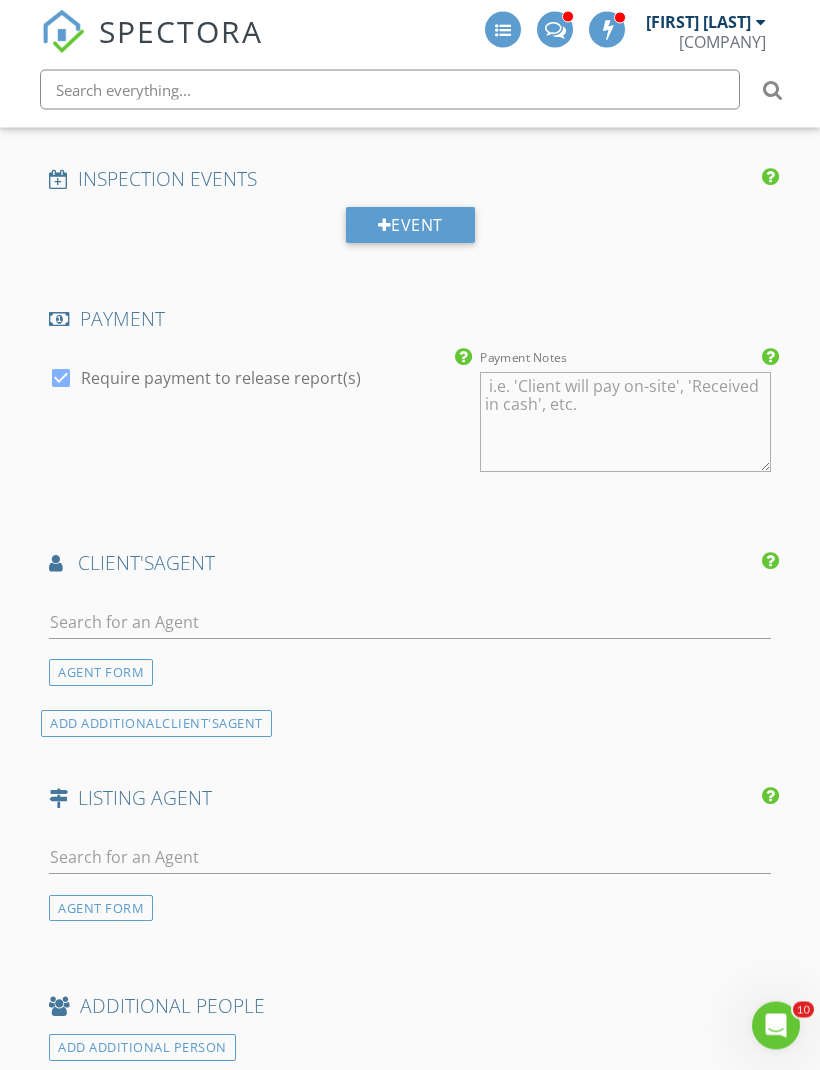 scroll, scrollTop: 2524, scrollLeft: 0, axis: vertical 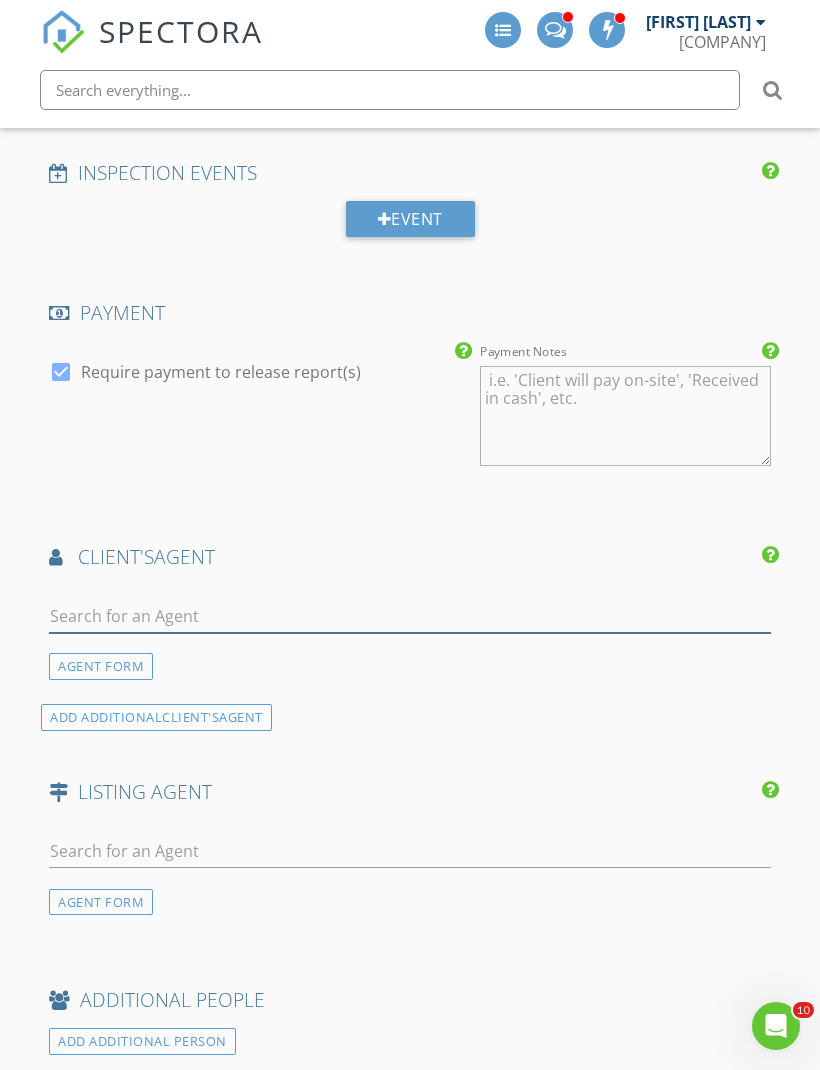 click at bounding box center (410, 616) 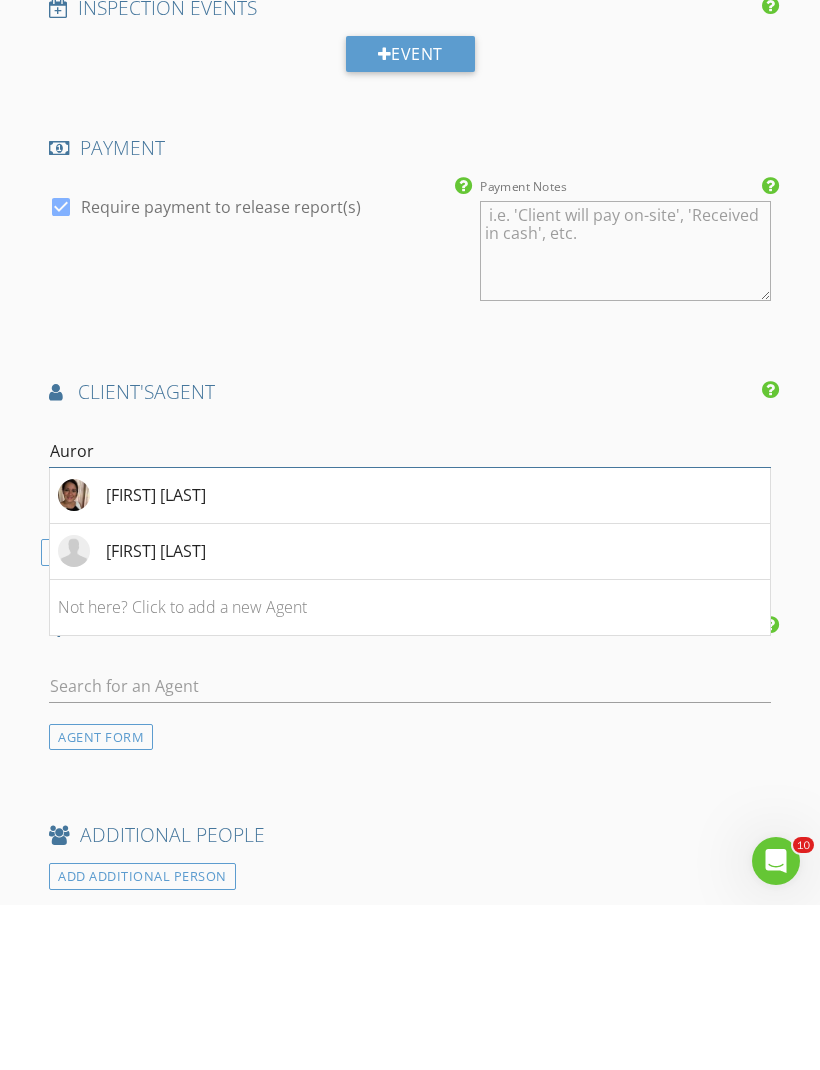 type on "Aurora" 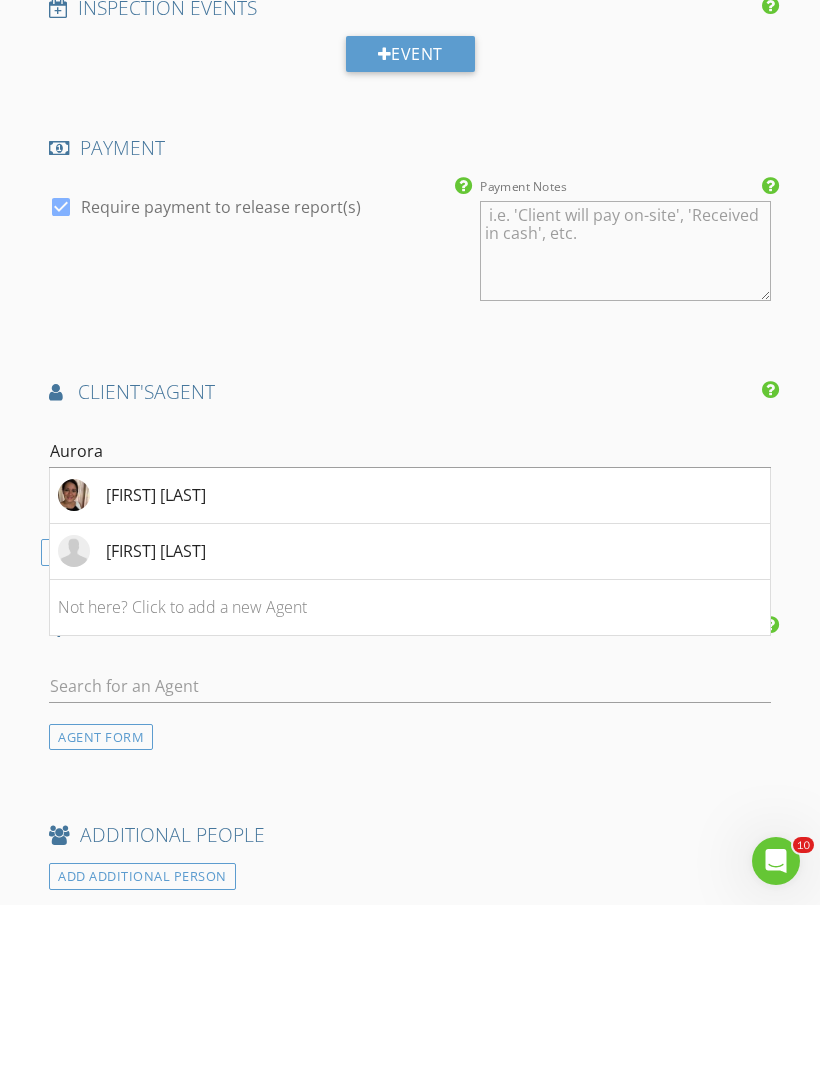 click on "[FIRST] [LAST]" at bounding box center (156, 716) 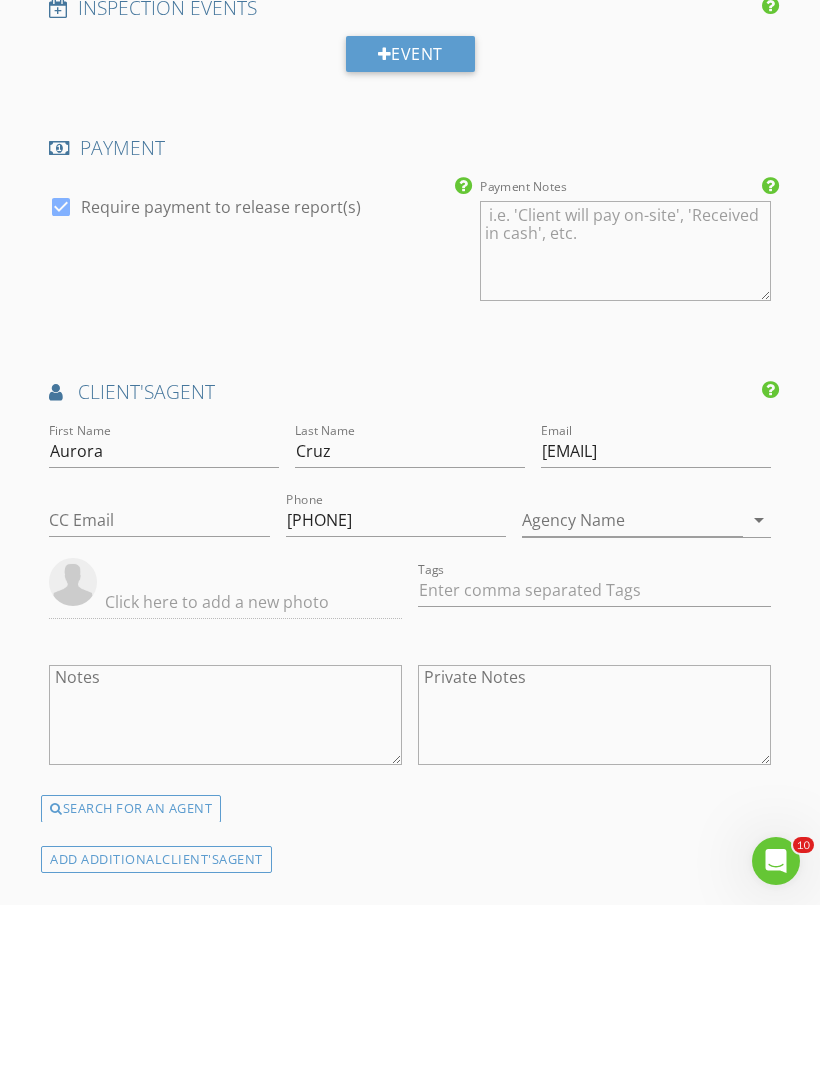 scroll, scrollTop: 2689, scrollLeft: 0, axis: vertical 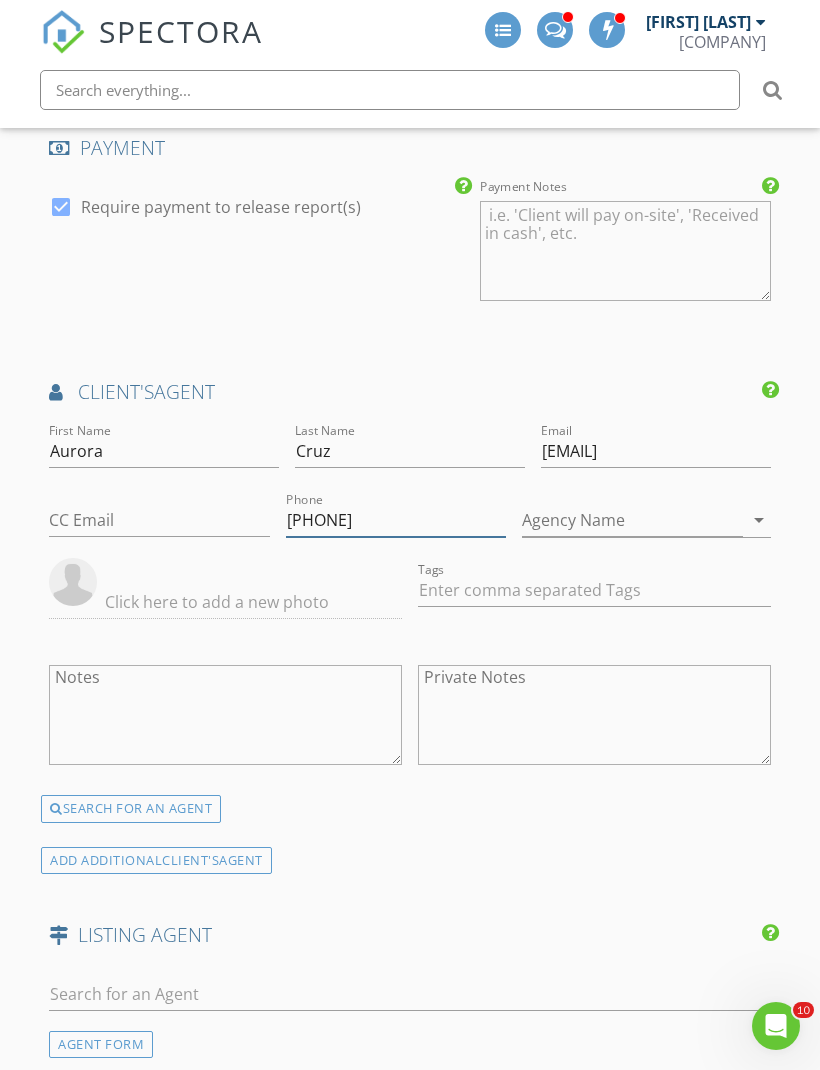 click on "210-801-9057" at bounding box center [396, 520] 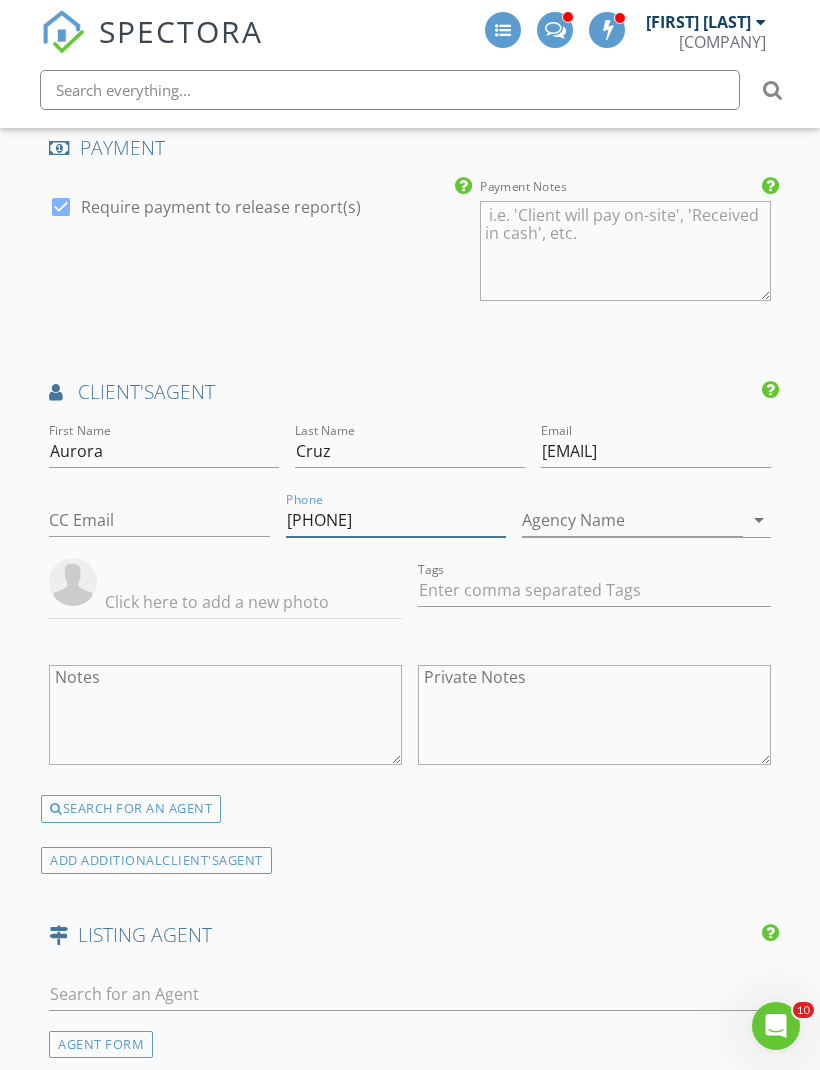 type on "[PHONE]" 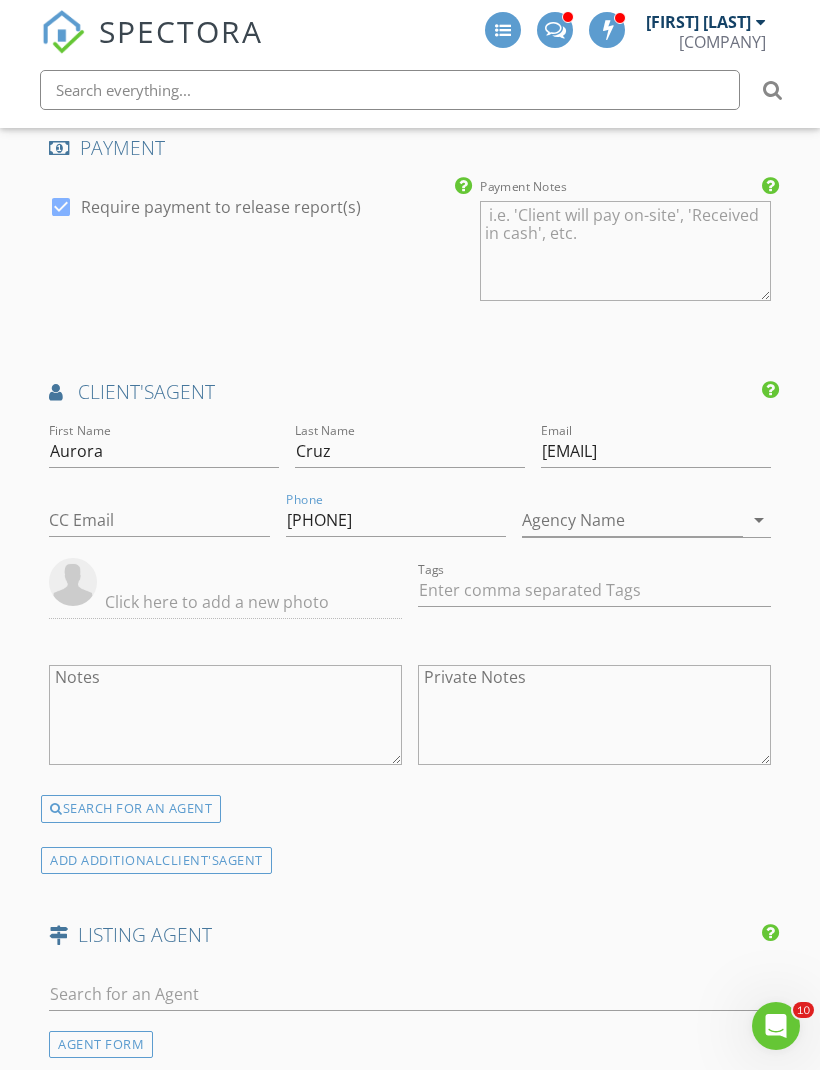 click on "New Inspection
INSPECTOR(S)
check_box_outline_blank   Jason Rozacky     check_box   Colin Malloy   PRIMARY   check_box_outline_blank   Jesus Amaro     check_box_outline_blank   Kelton Roe     check_box_outline_blank   Justin Stanford     check_box_outline_blank   Evan Furr     check_box_outline_blank   Thomas Rodriguez     check_box_outline_blank   Hunter Rozacky     check_box_outline_blank   John Ramos     Colin Malloy arrow_drop_down   check_box_outline_blank Colin Malloy specifically requested
Date/Time
08/05/2025 12:00 PM
Location
Address Search       Address 6604 Encore Oaks   Unit   City San Antonio   State TX   Zip 78252   County Bexar     Square Feet 2904   Year Built 2020   Foundation Slab arrow_drop_down     Colin Malloy     66.4 miles     (an hour)
client
check_box Enable Client CC email for this inspection   Client Search         Quincy" at bounding box center (410, 78) 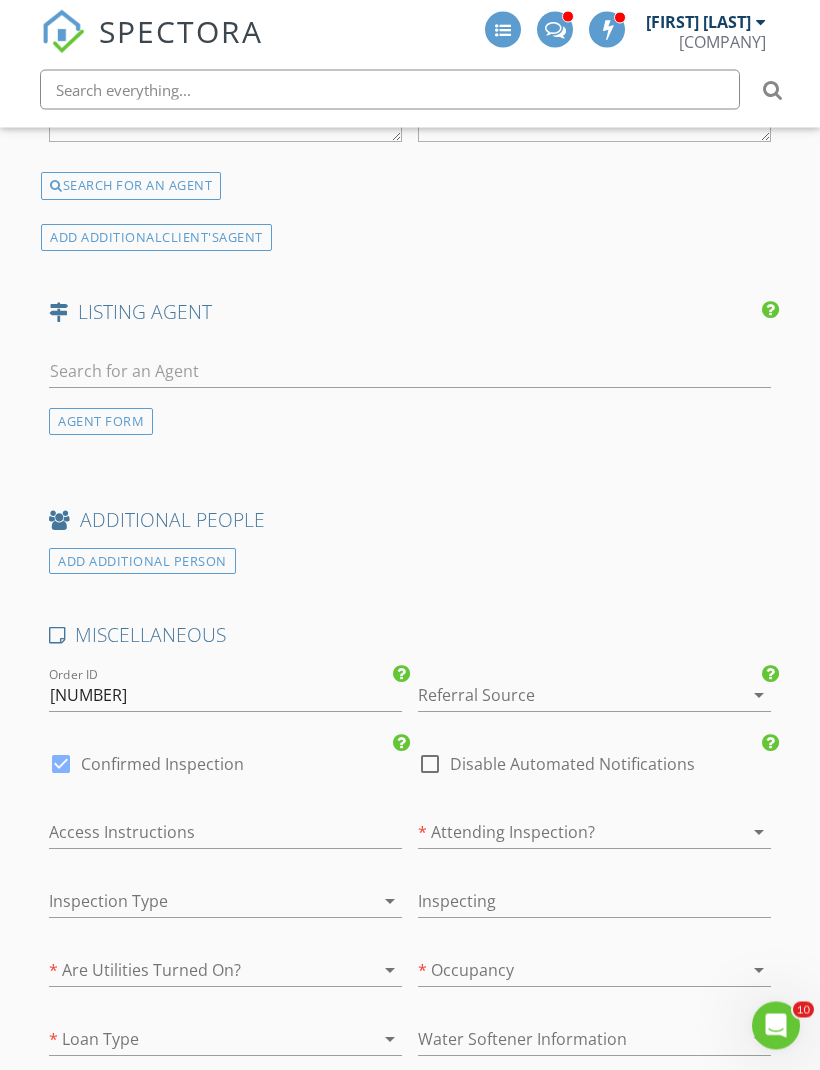 scroll, scrollTop: 3315, scrollLeft: 0, axis: vertical 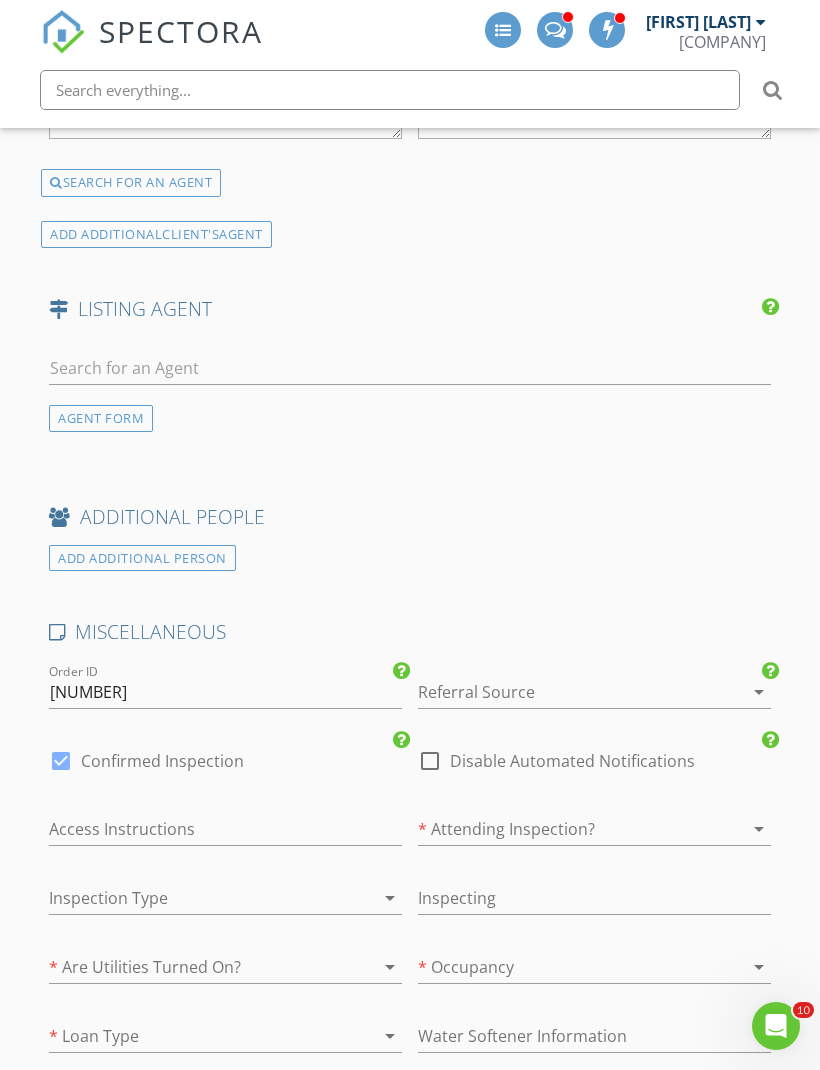 click at bounding box center (566, 692) 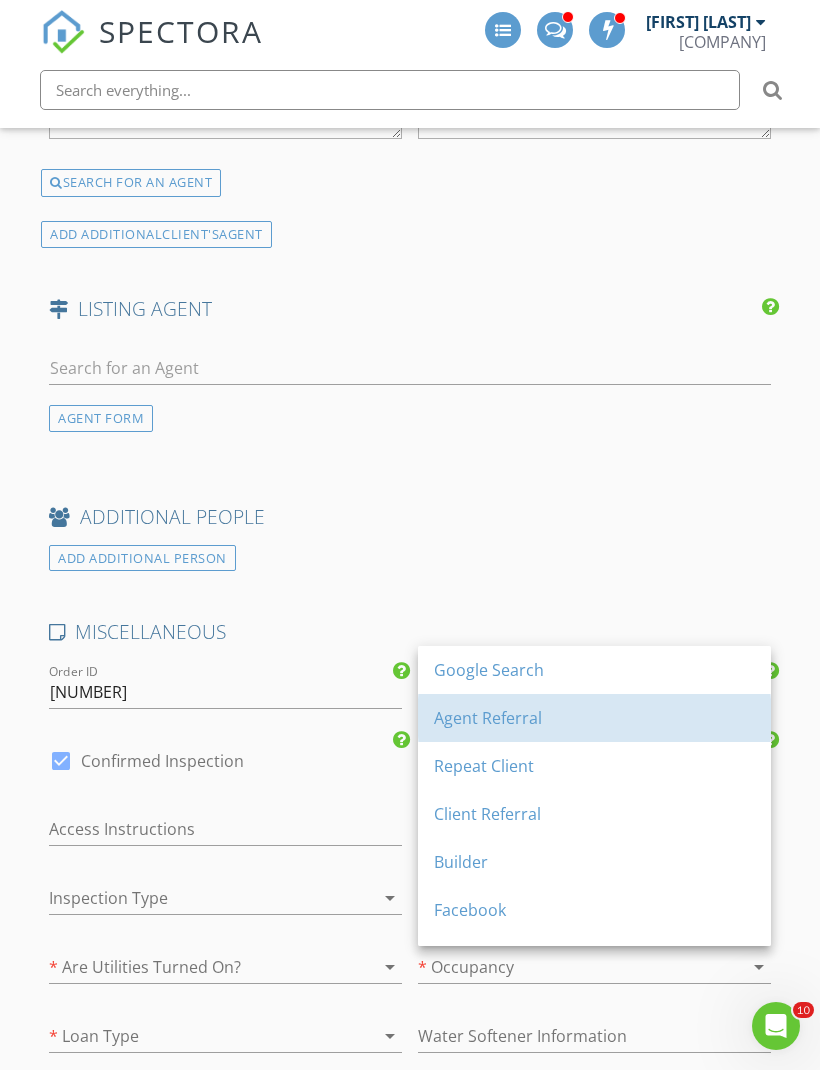 click on "Agent Referral" at bounding box center (594, 718) 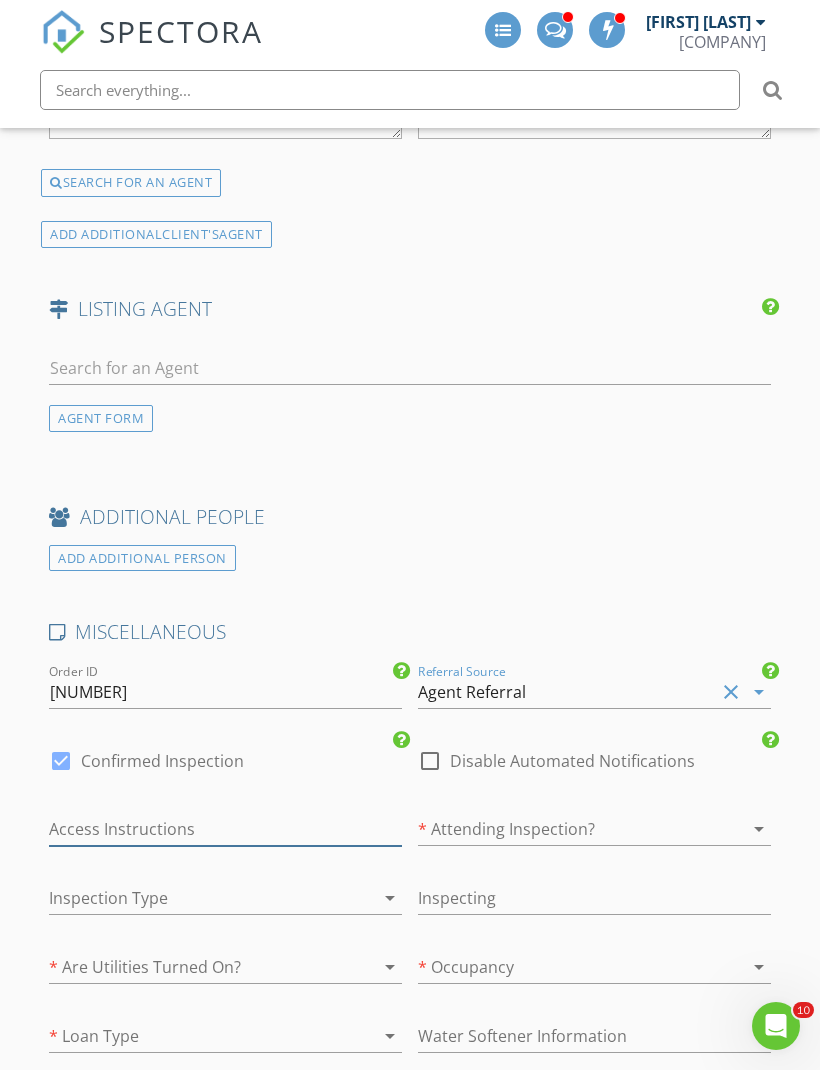 click at bounding box center [225, 829] 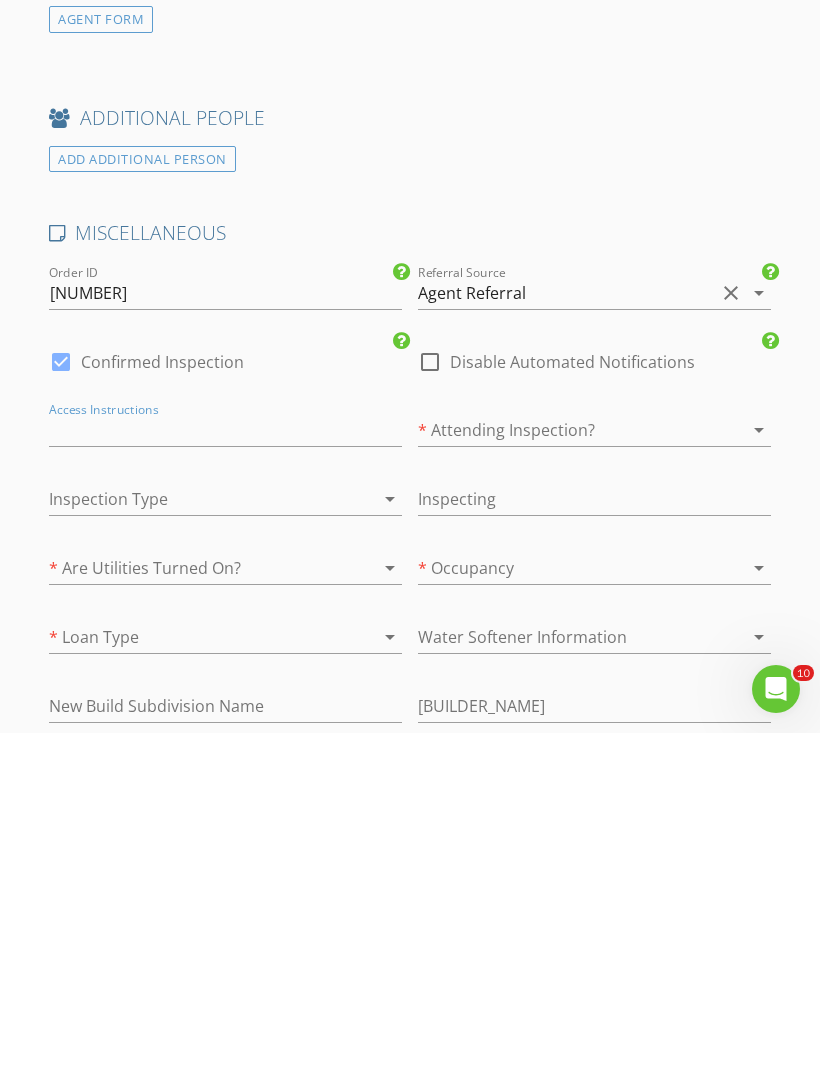 click on "*   Attending Inspection? arrow_drop_down" at bounding box center [594, 771] 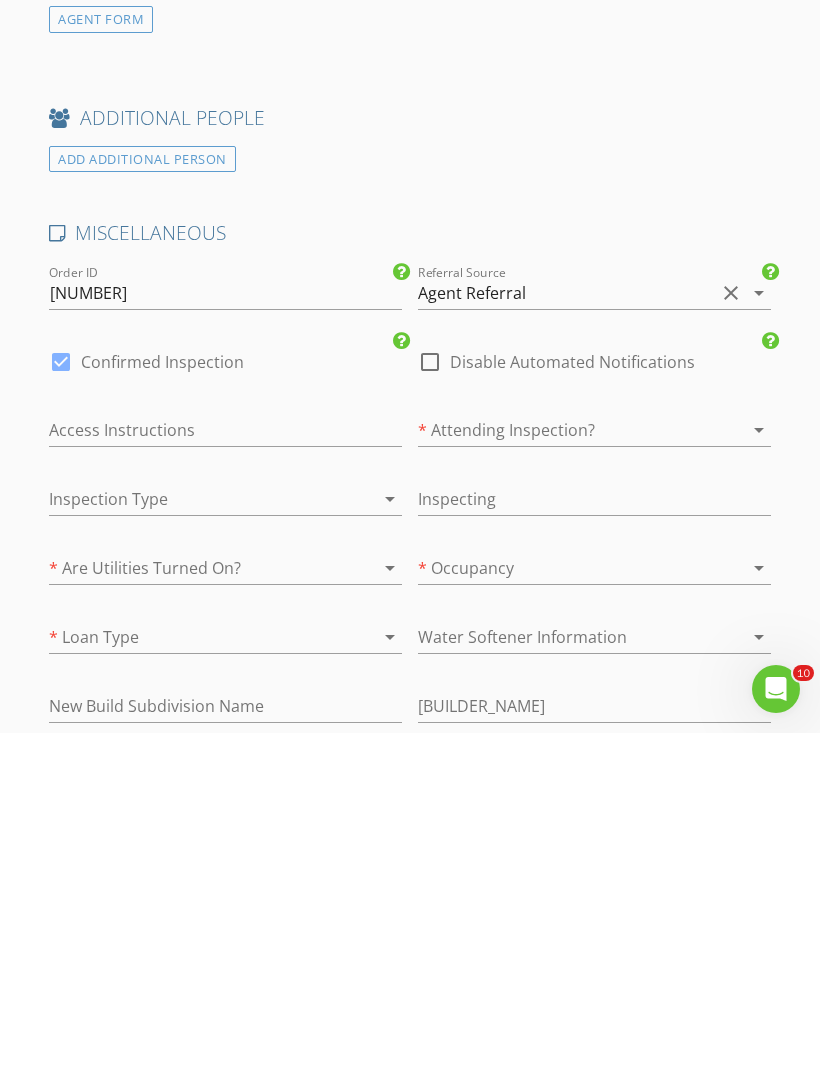 scroll, scrollTop: 3715, scrollLeft: 0, axis: vertical 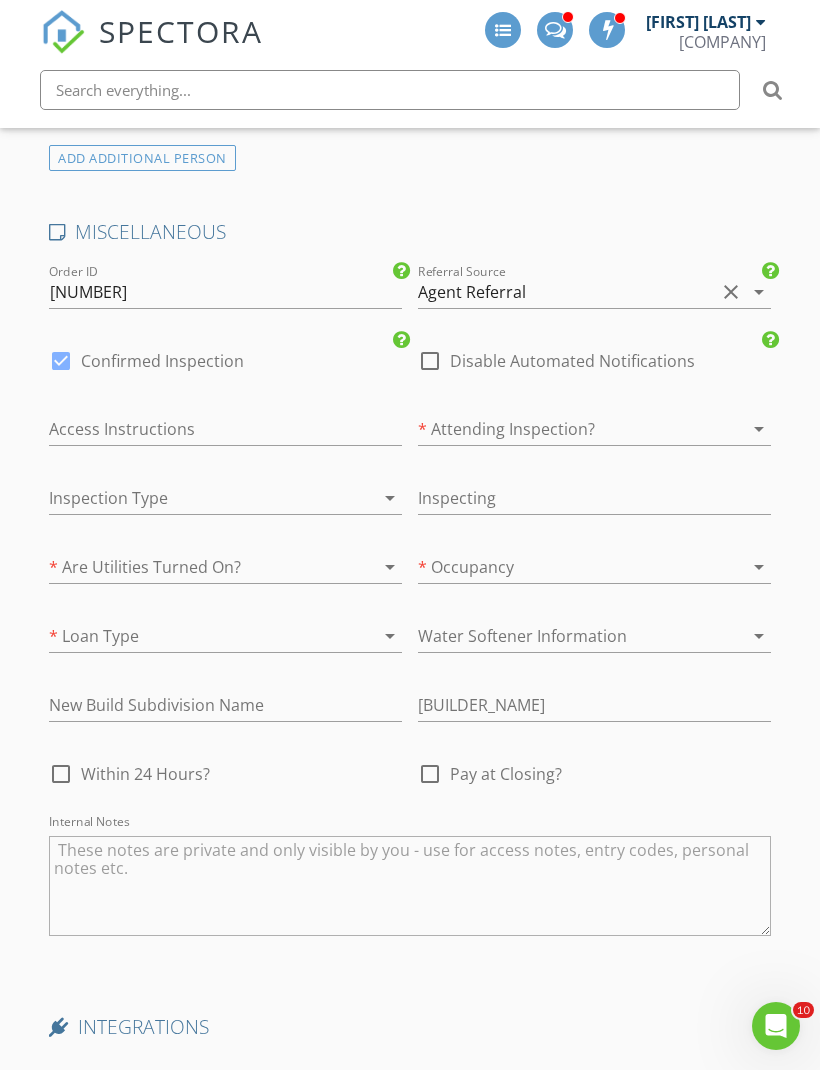 click at bounding box center (566, 429) 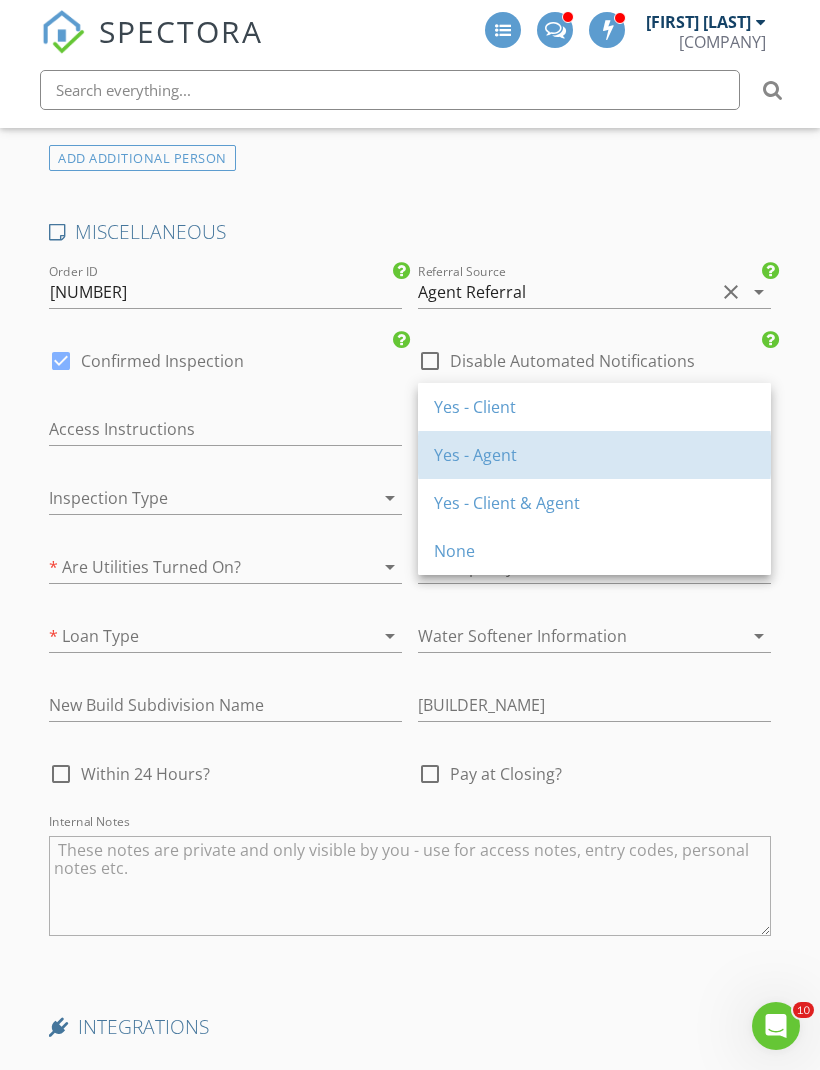 click on "Yes - Agent" at bounding box center [594, 455] 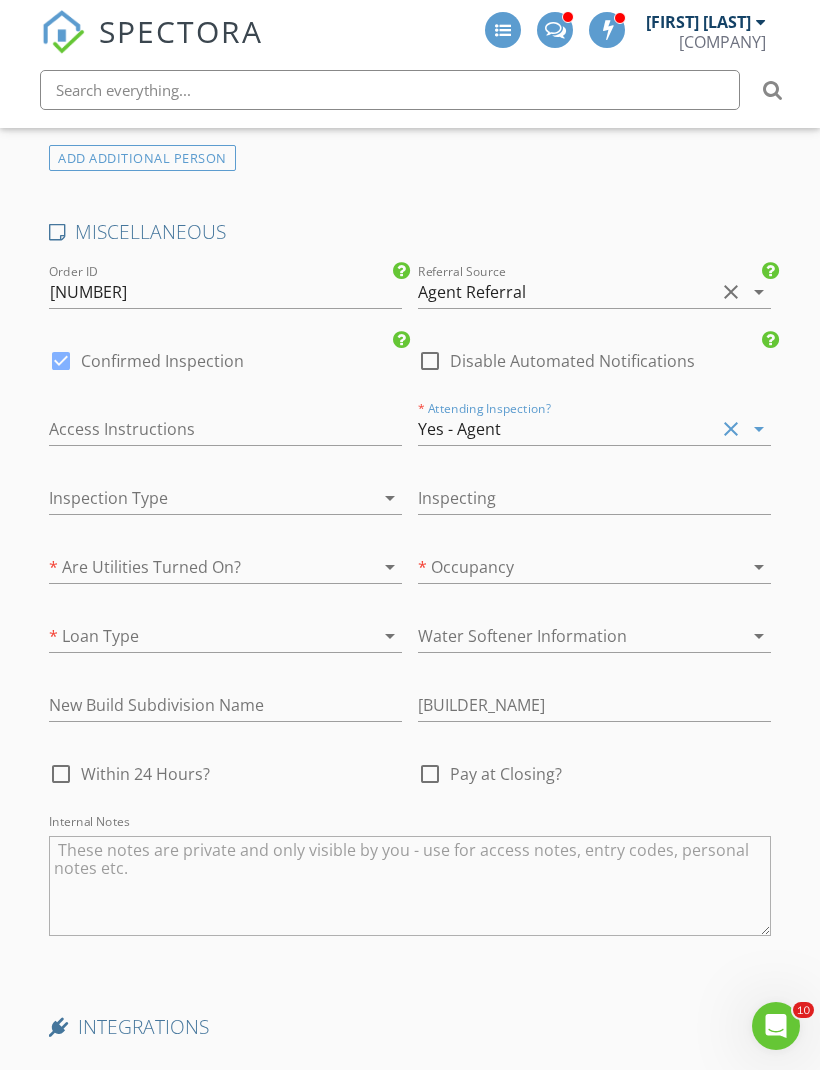 click at bounding box center (197, 567) 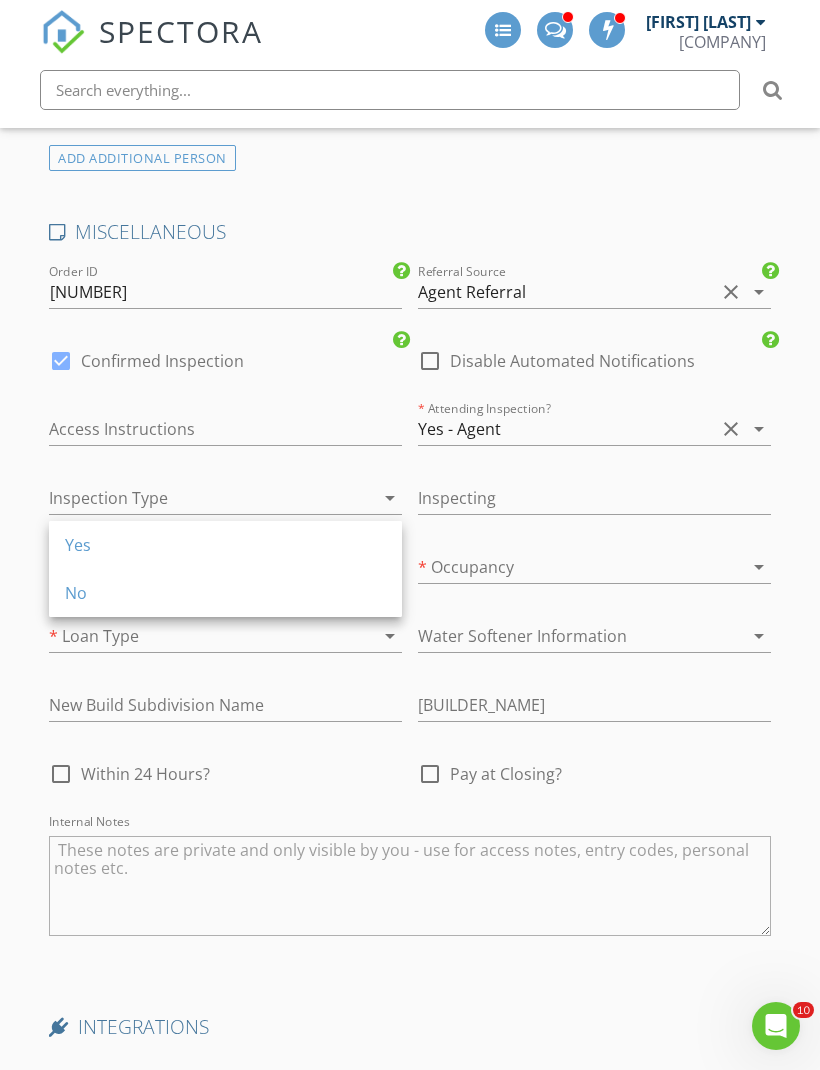 click on "Yes" at bounding box center [225, 545] 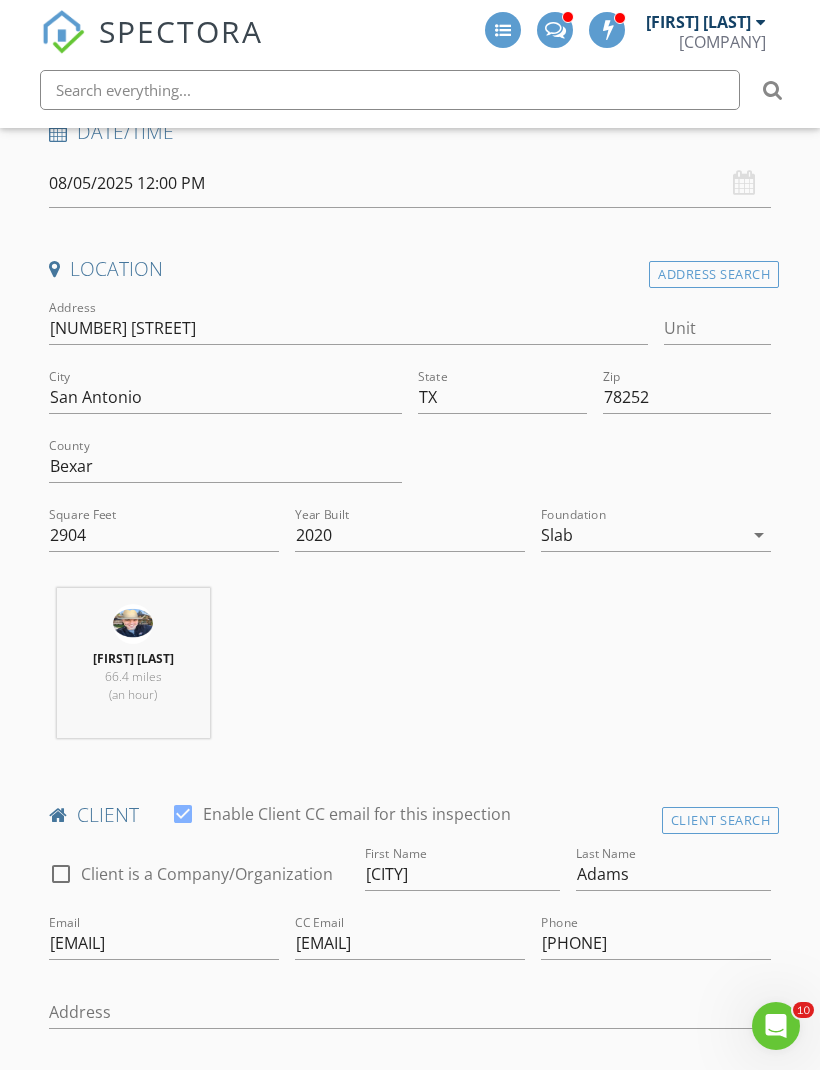scroll, scrollTop: 0, scrollLeft: 0, axis: both 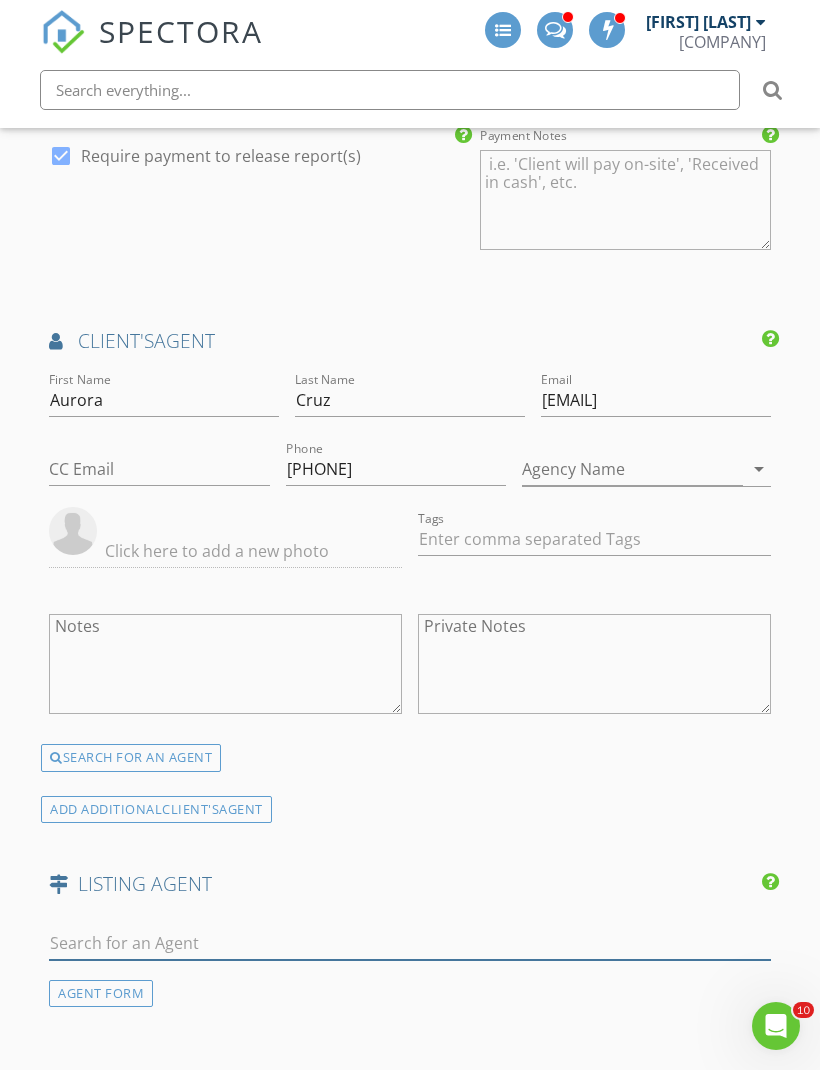 click at bounding box center [410, 943] 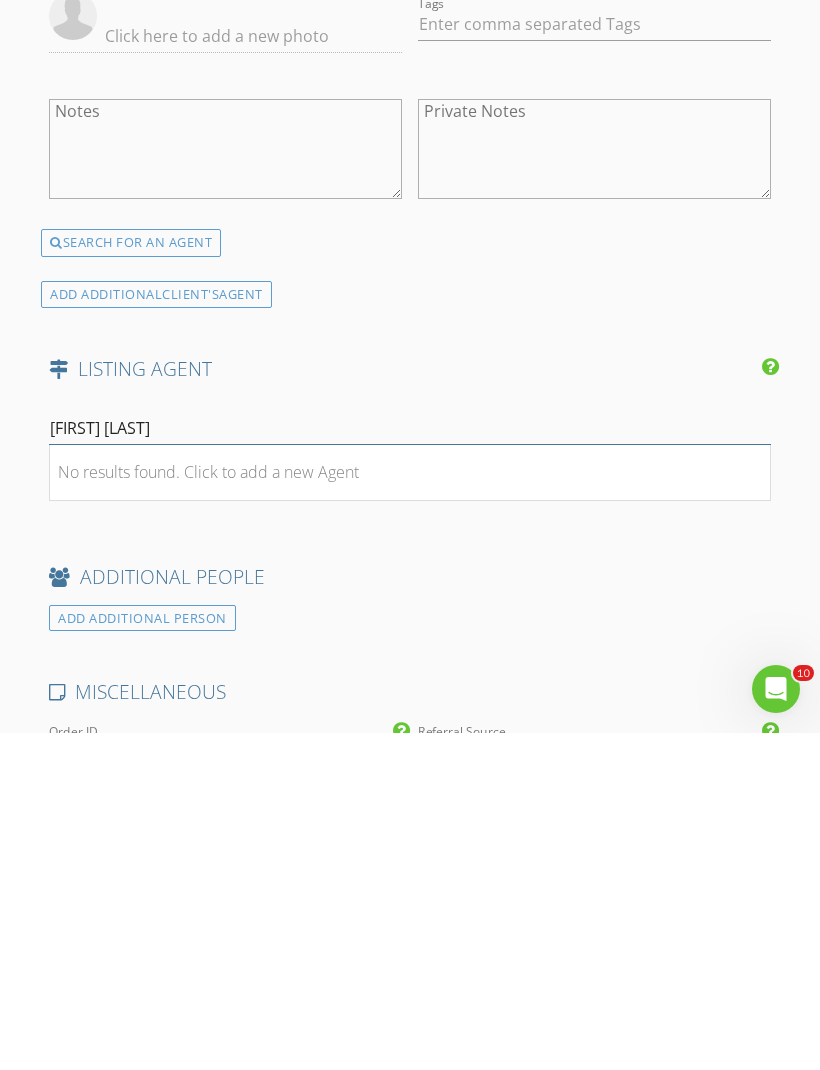 type on "Amy sander" 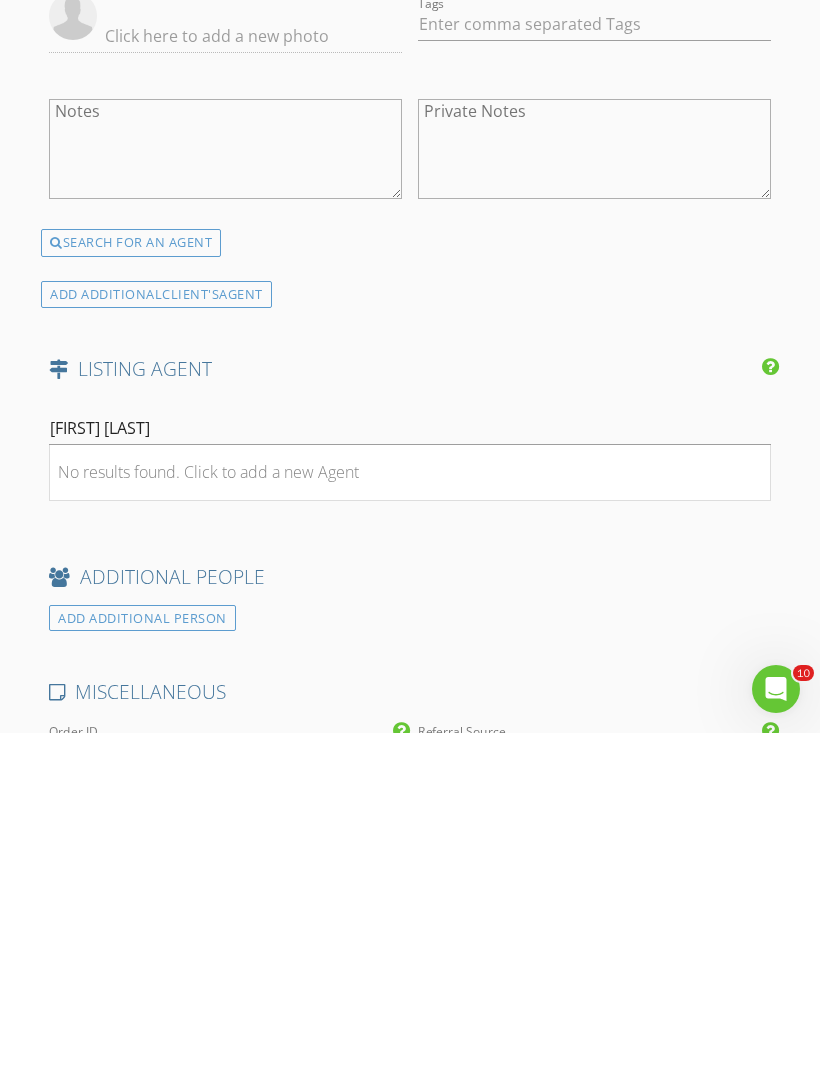 click on "No results found. Click to add a new Agent" at bounding box center (208, 809) 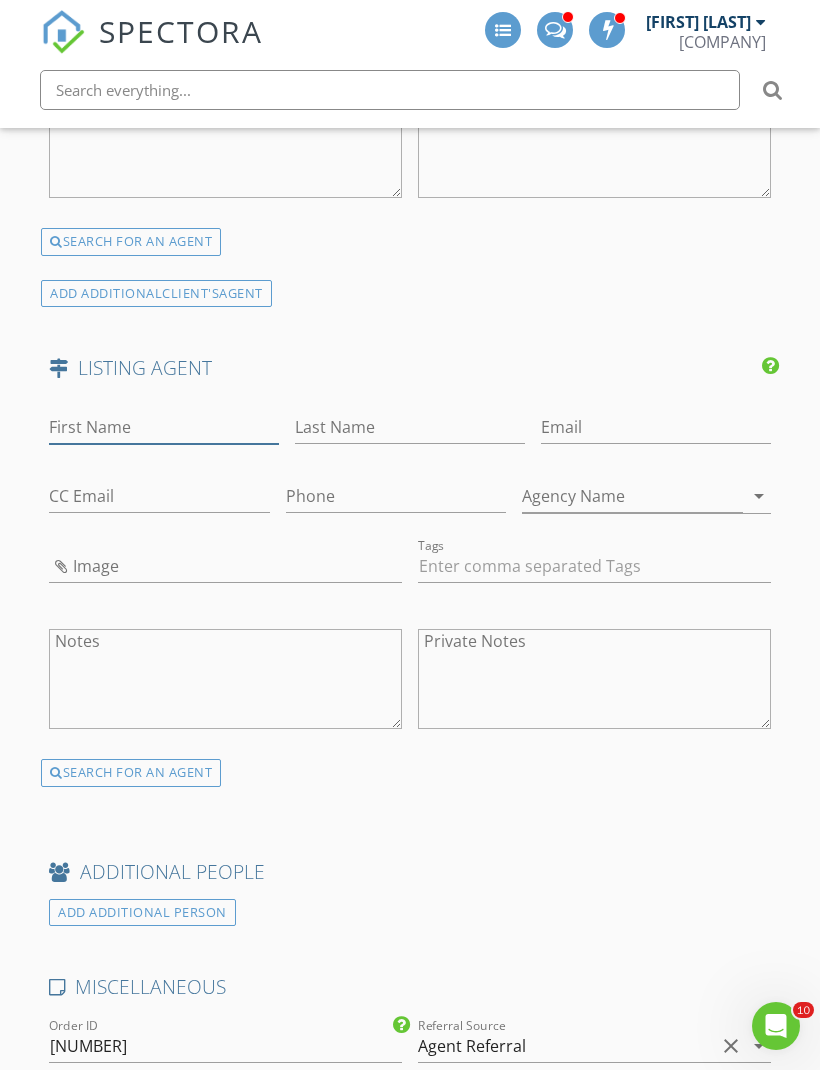 click on "First Name" at bounding box center (164, 427) 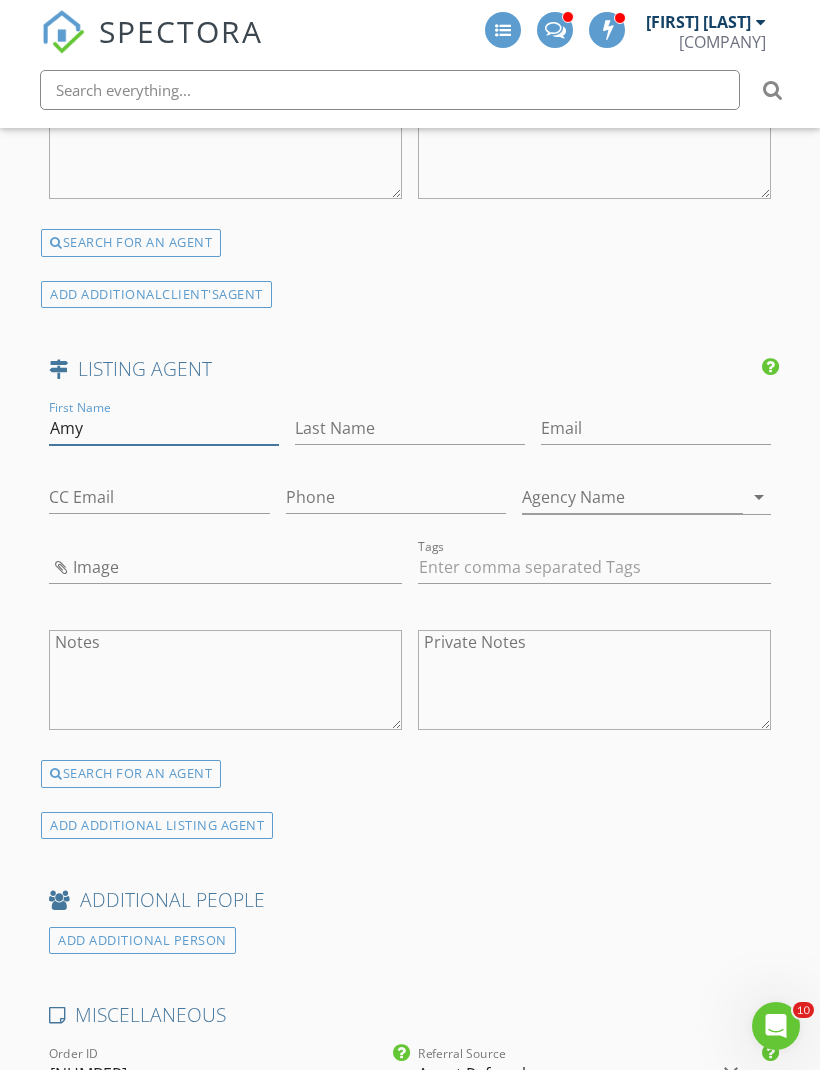 type on "Amy" 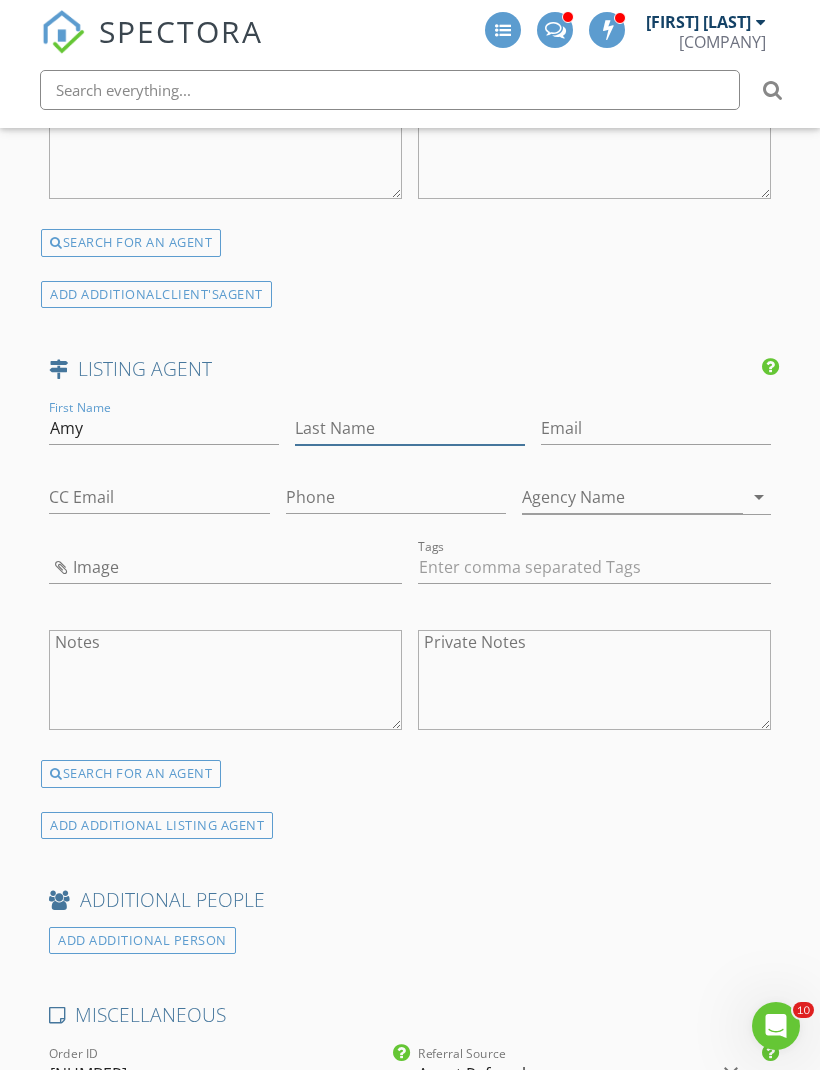 click on "Last Name" at bounding box center (410, 428) 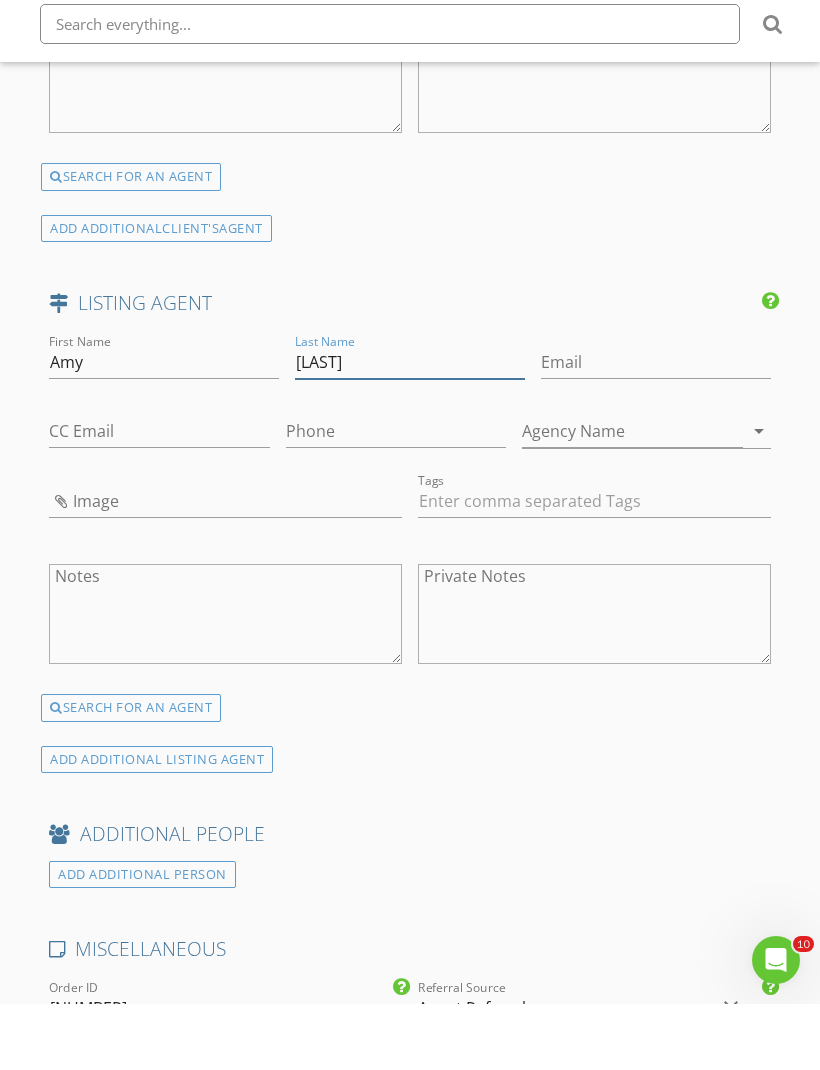 type on "Sanders" 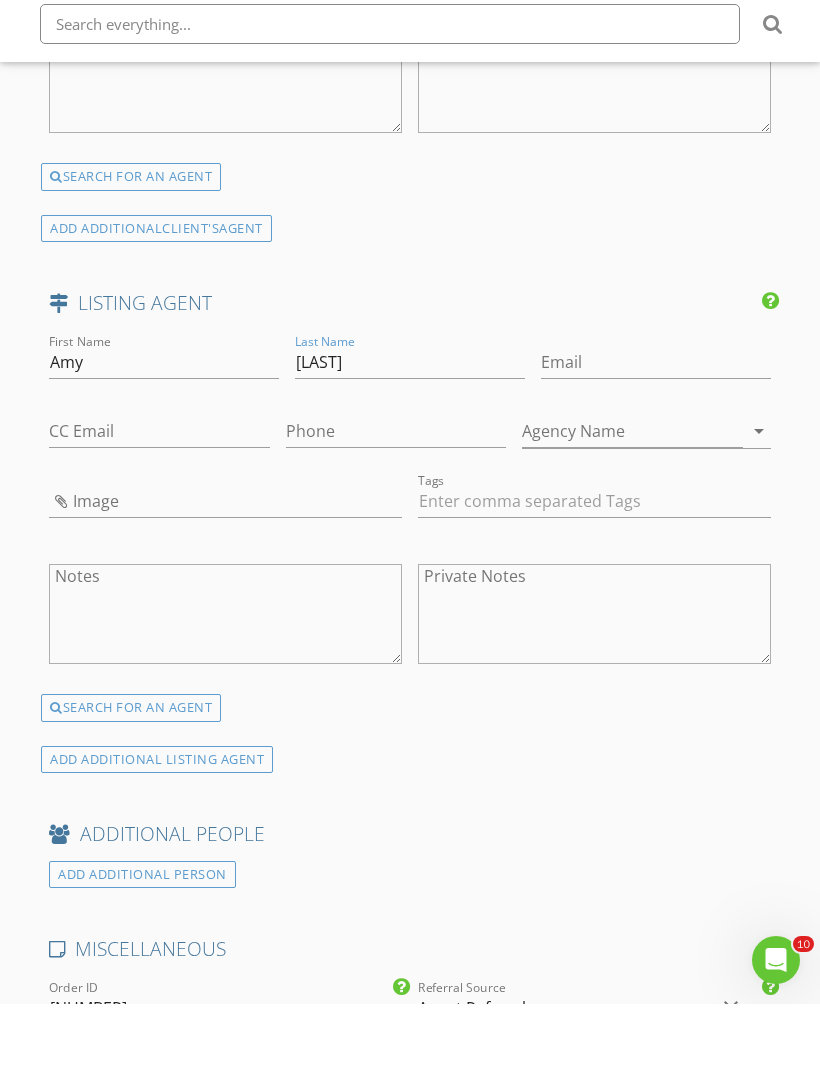click at bounding box center [390, 90] 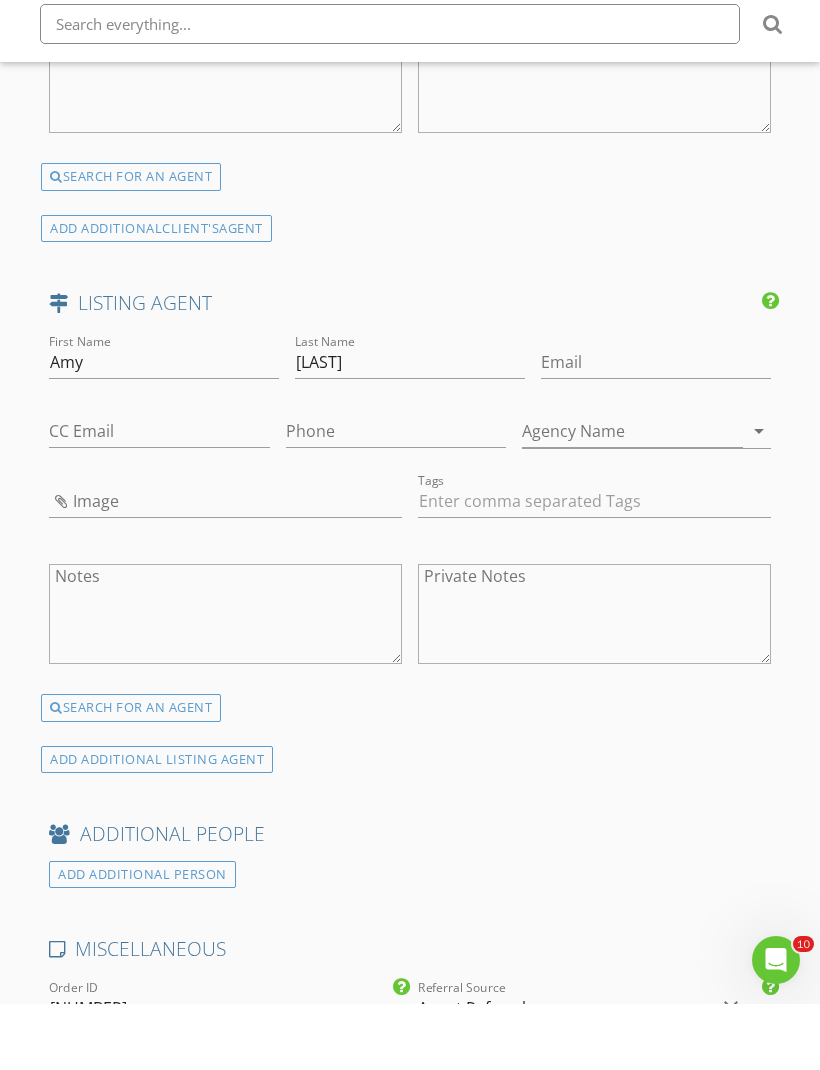scroll, scrollTop: 3322, scrollLeft: 0, axis: vertical 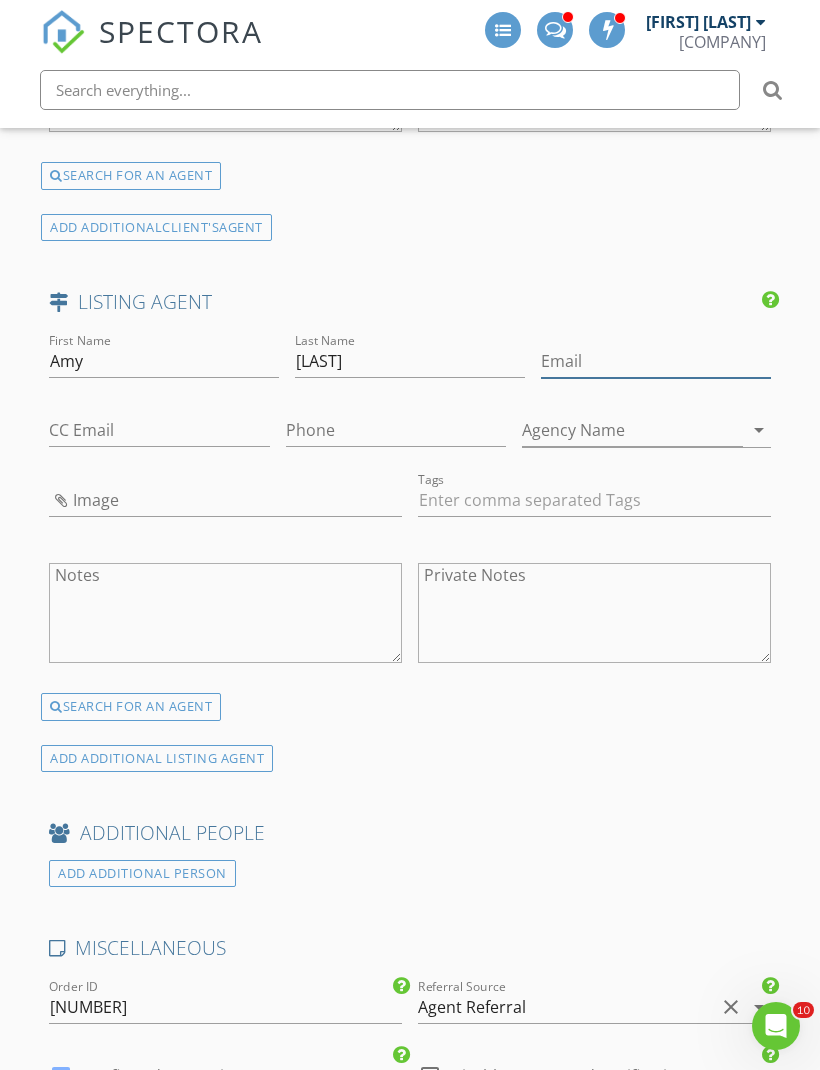 click on "Email" at bounding box center [656, 361] 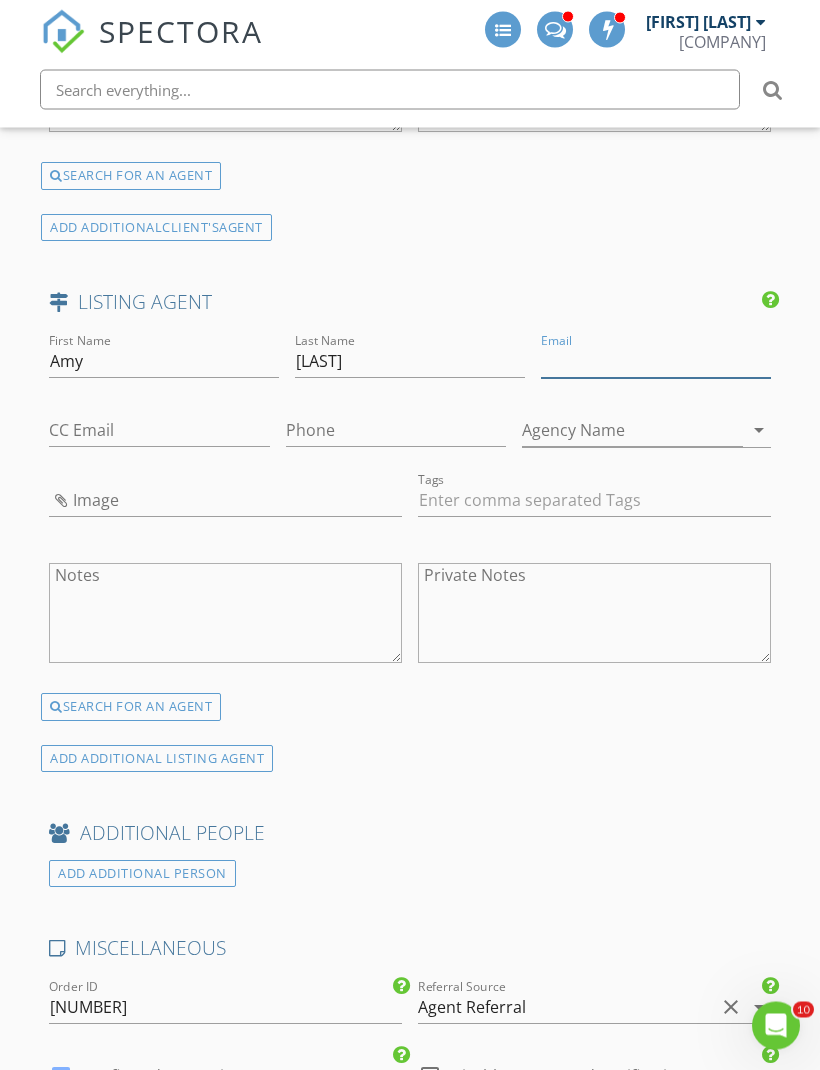 click on "Email" at bounding box center (656, 362) 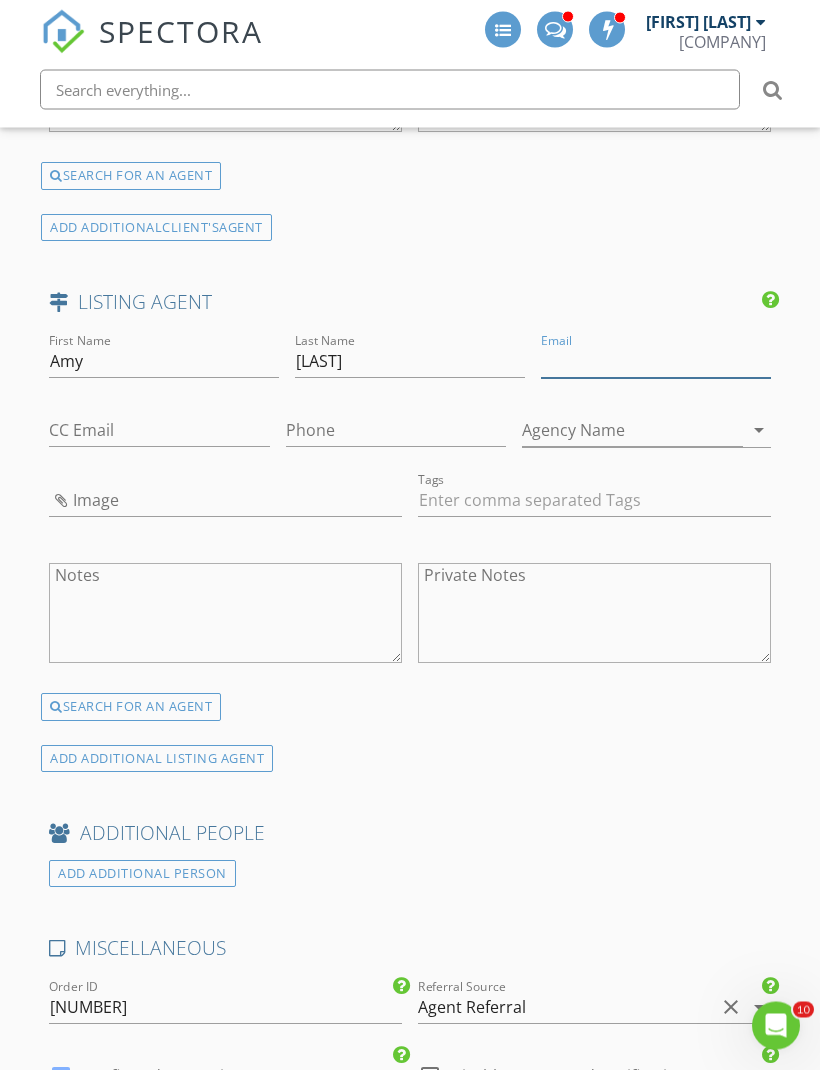 paste on "mailto:asanders@hallamericansa.com" 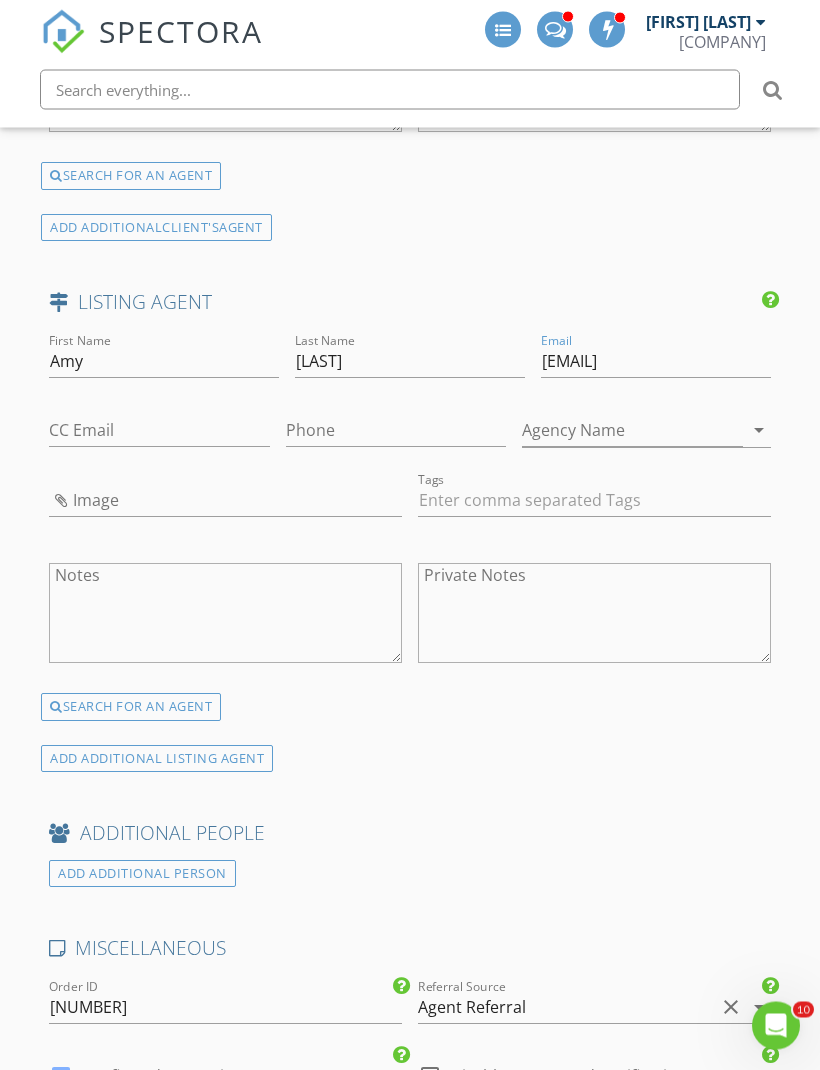 click on "INSPECTOR(S)
check_box_outline_blank   Jason Rozacky     check_box   Colin Malloy   PRIMARY   check_box_outline_blank   Jesus Amaro     check_box_outline_blank   Kelton Roe     check_box_outline_blank   Justin Stanford     check_box_outline_blank   Evan Furr     check_box_outline_blank   Thomas Rodriguez     check_box_outline_blank   Hunter Rozacky     check_box_outline_blank   John Ramos     Colin Malloy arrow_drop_down   check_box_outline_blank Colin Malloy specifically requested
Date/Time
08/05/2025 12:00 PM
Location
Address Search       Address 6604 Encore Oaks   Unit   City San Antonio   State TX   Zip 78252   County Bexar     Square Feet 2904   Year Built 2020   Foundation Slab arrow_drop_down     Colin Malloy     66.4 miles     (an hour)
client
check_box Enable Client CC email for this inspection   Client Search     check_box_outline_blank     First Name" at bounding box center [410, -417] 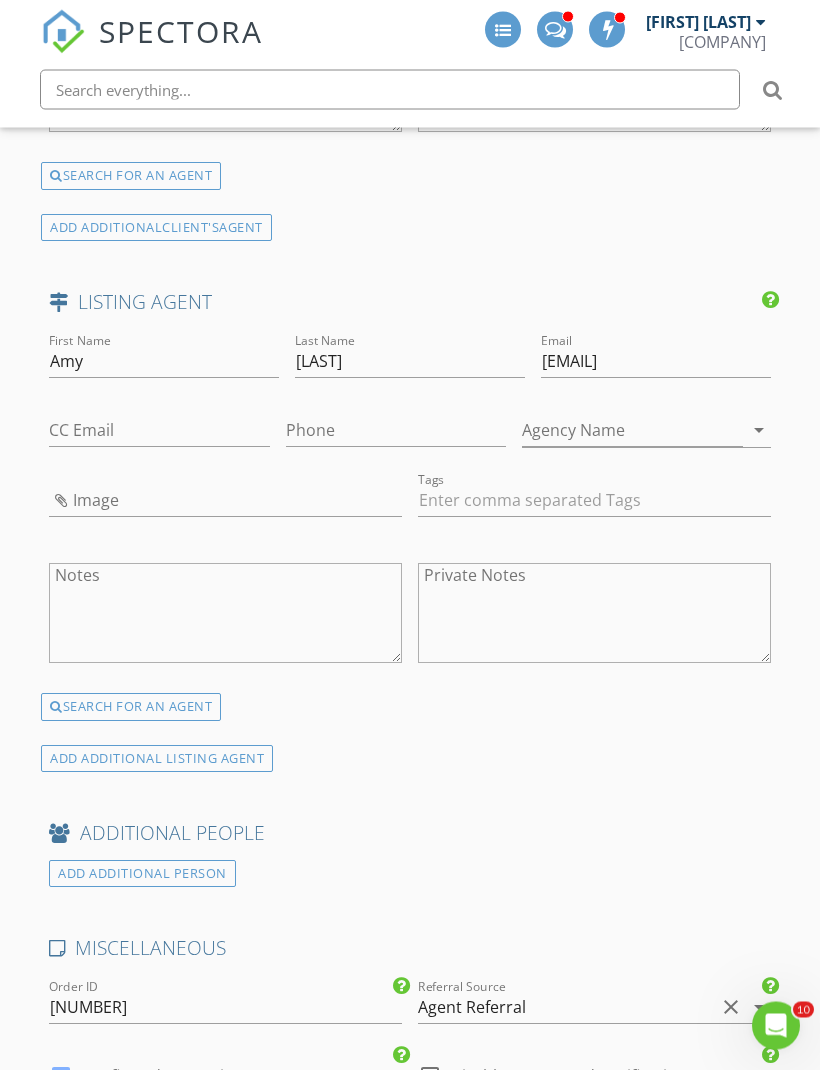 scroll, scrollTop: 3322, scrollLeft: 0, axis: vertical 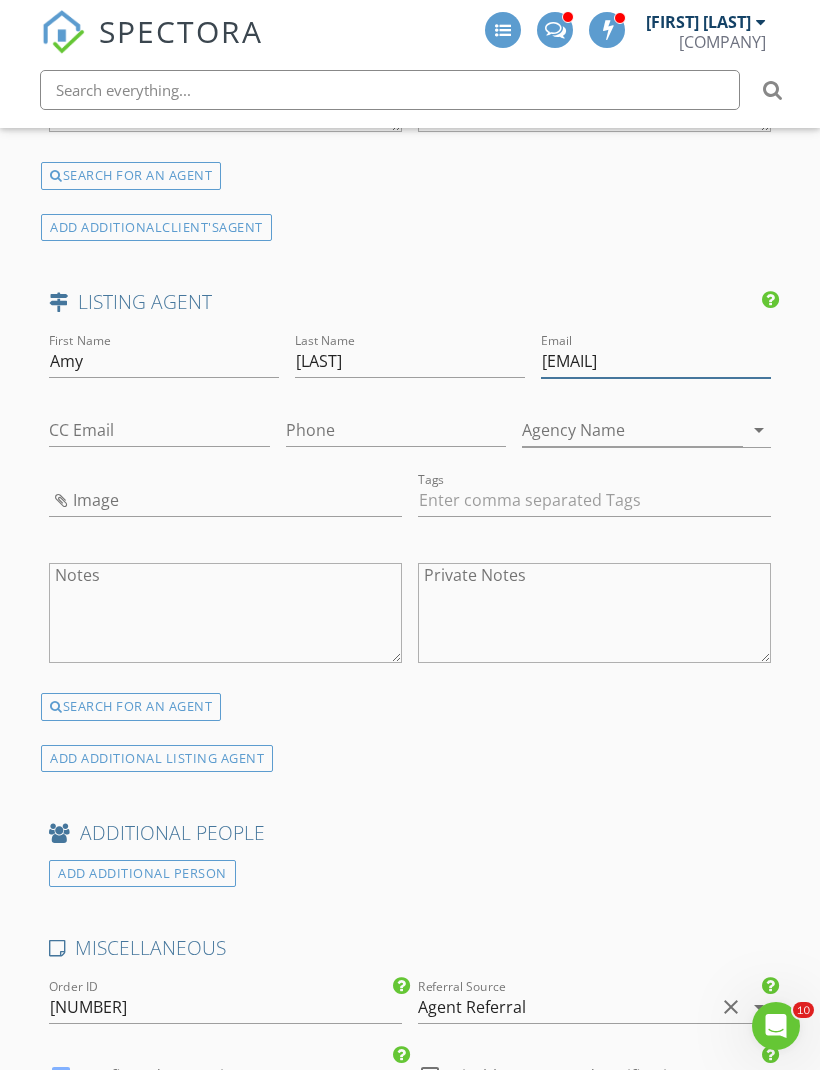 click on "mailto:asanders@hallamericansa.com" at bounding box center [656, 361] 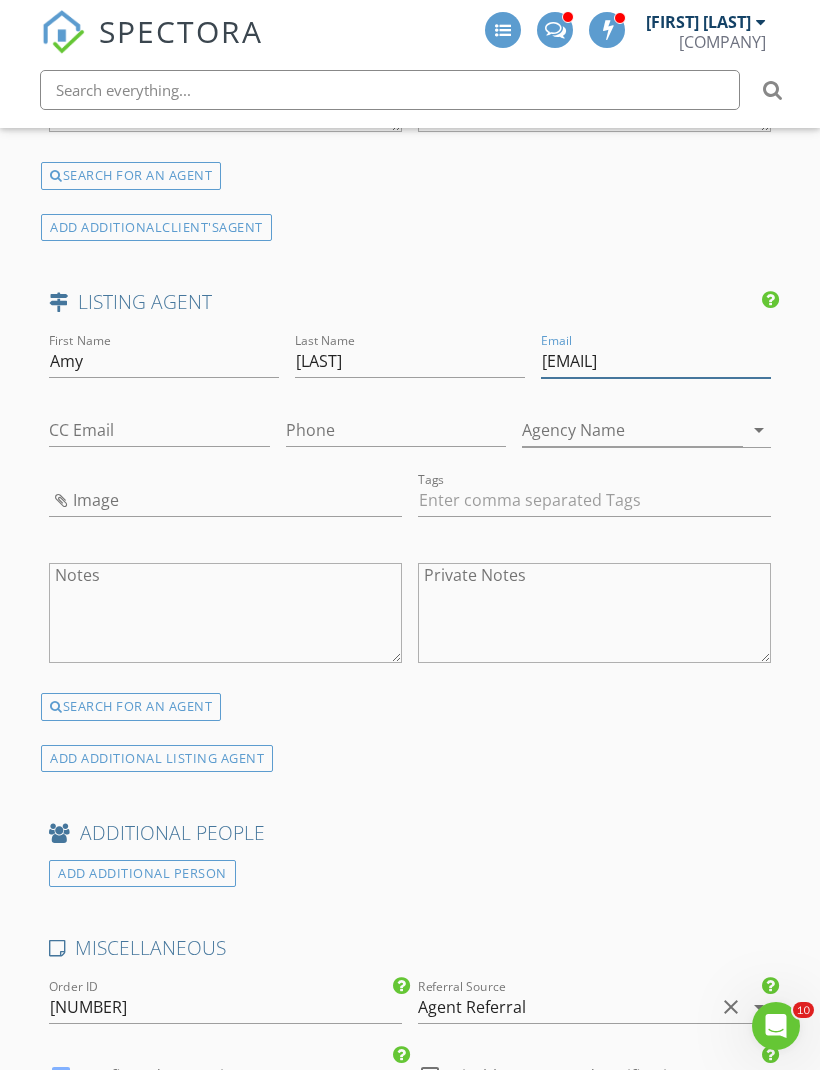 scroll, scrollTop: 3321, scrollLeft: 0, axis: vertical 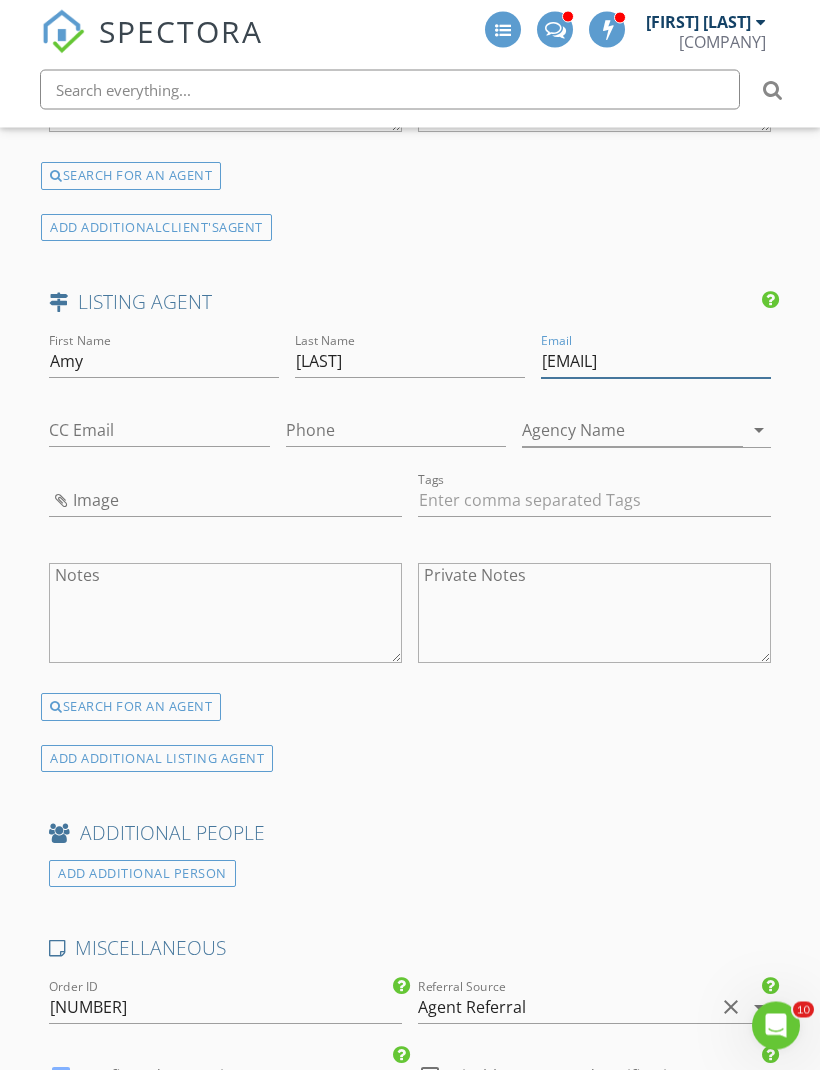 type on "[EMAIL]" 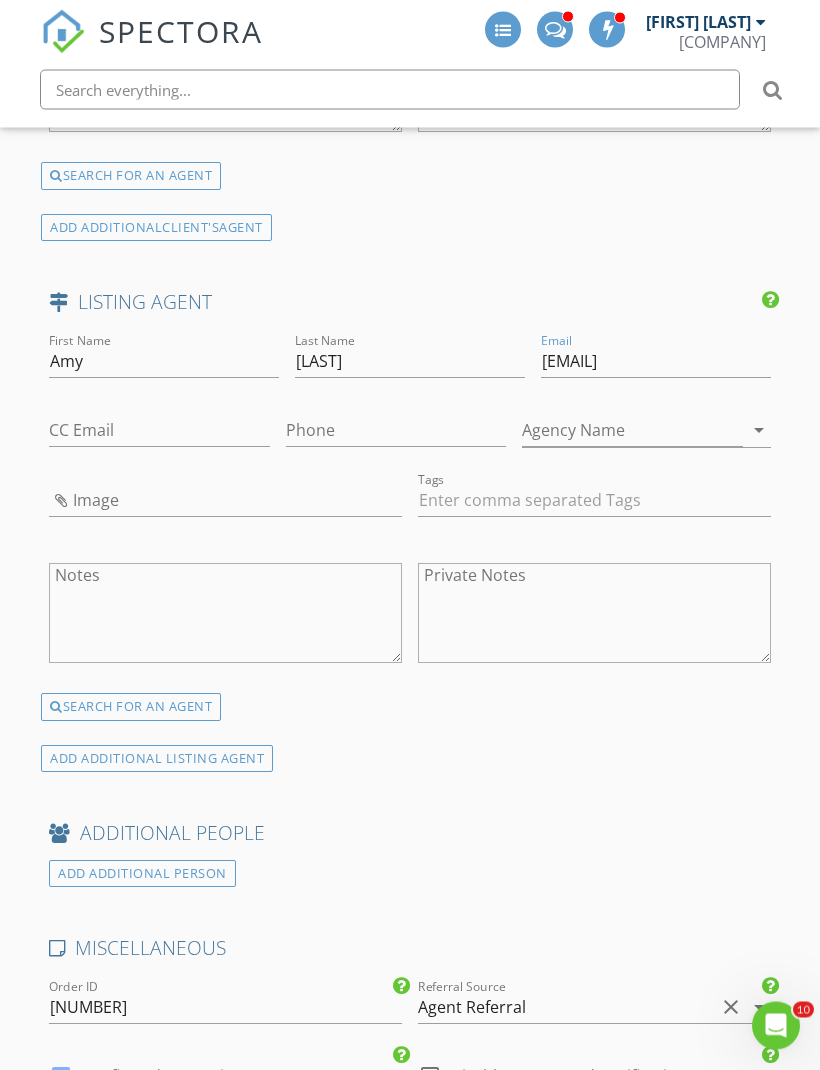 click on "Phone" at bounding box center [396, 435] 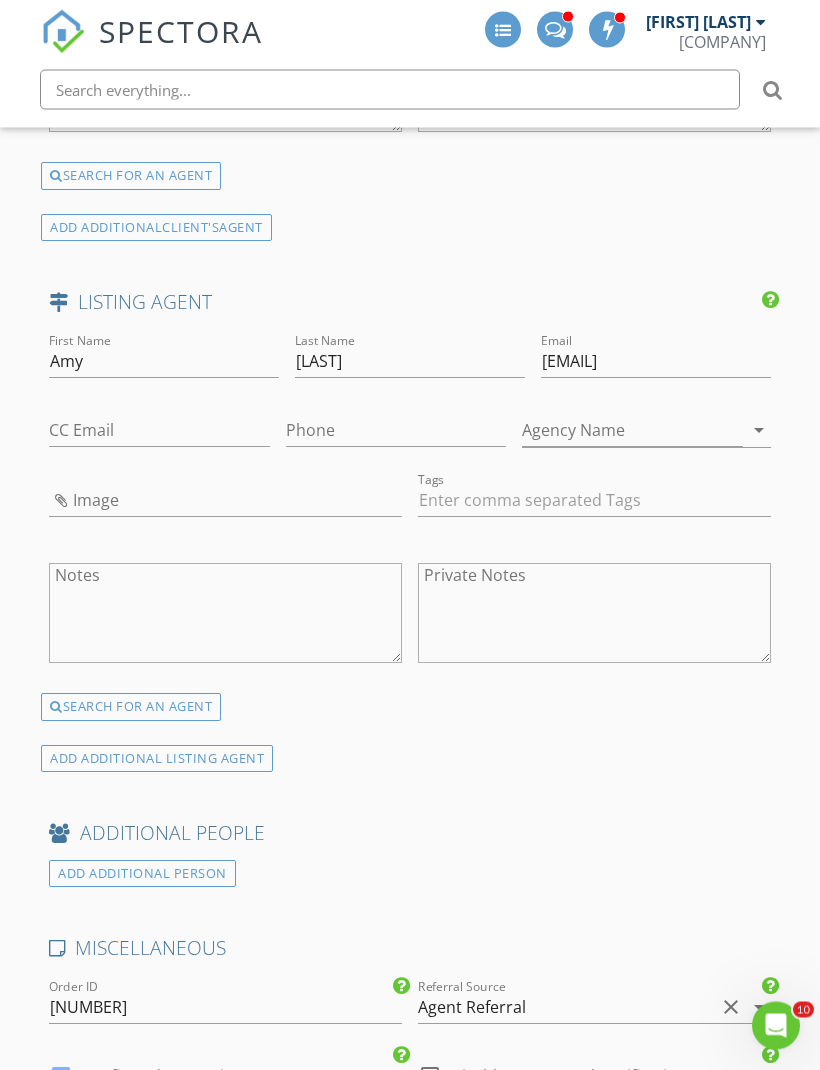 scroll, scrollTop: 3322, scrollLeft: 0, axis: vertical 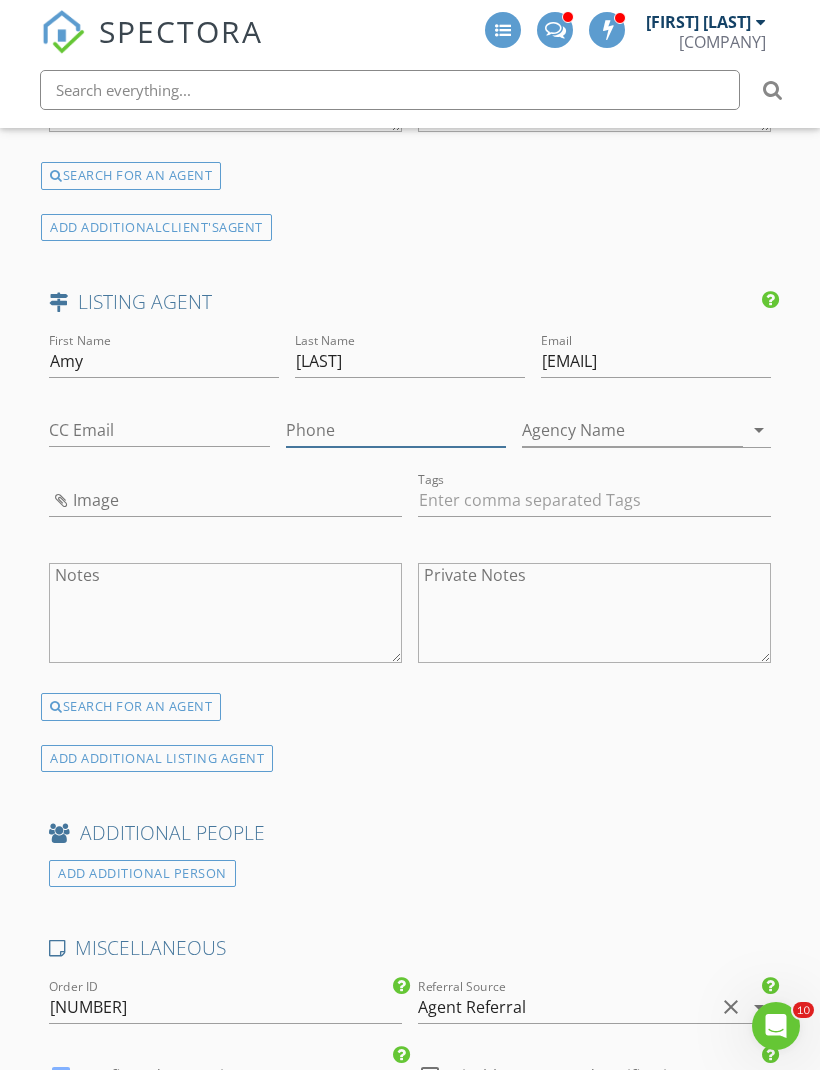 click on "Phone" at bounding box center (396, 430) 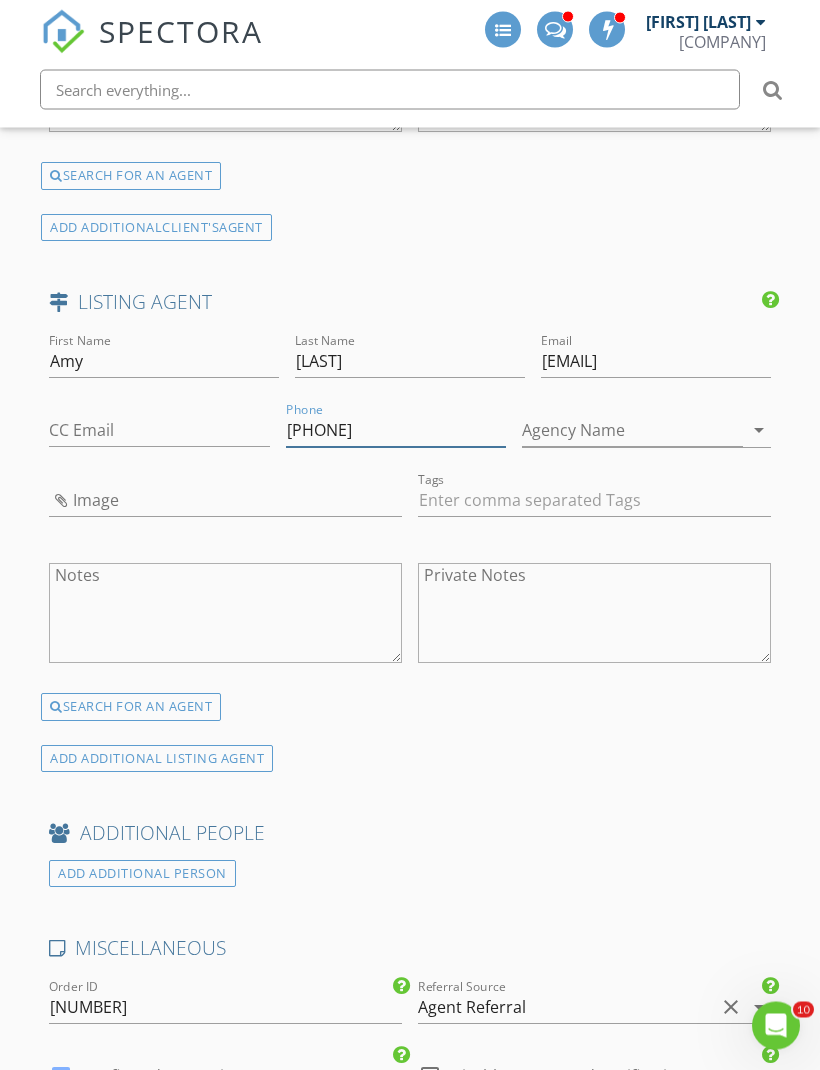 type on "[PHONE]" 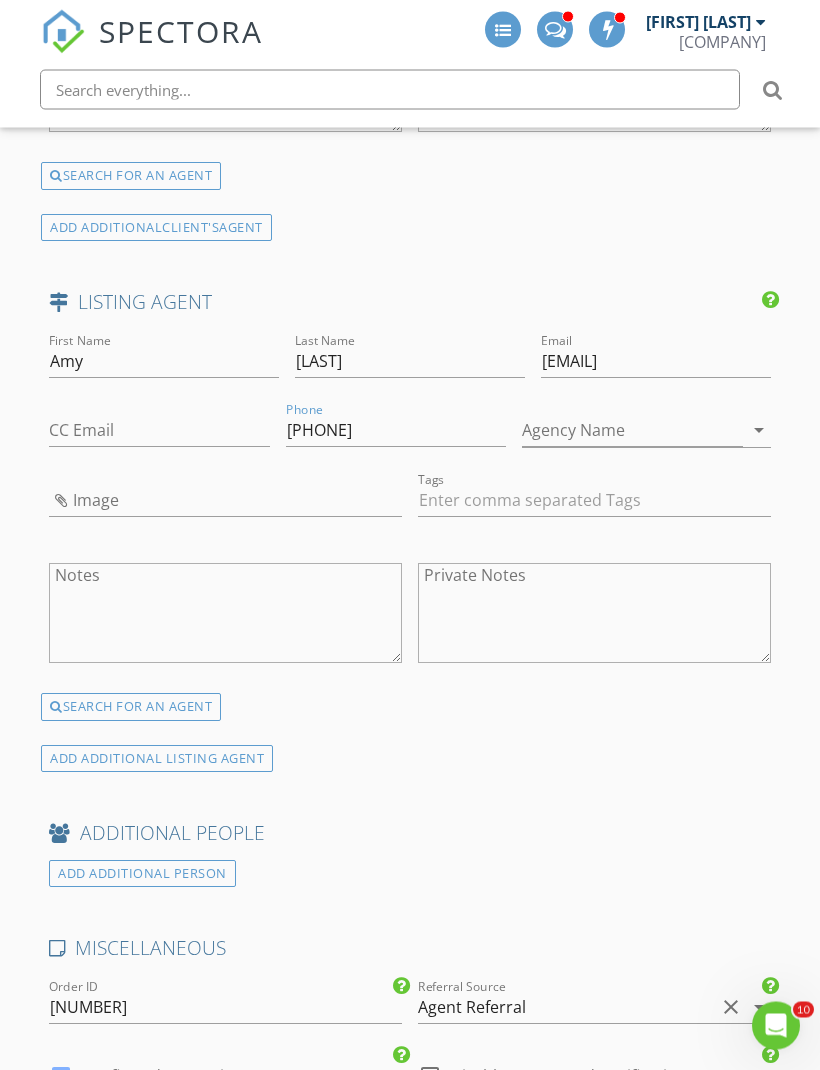 click on "New Inspection
INSPECTOR(S)
check_box_outline_blank   Jason Rozacky     check_box   Colin Malloy   PRIMARY   check_box_outline_blank   Jesus Amaro     check_box_outline_blank   Kelton Roe     check_box_outline_blank   Justin Stanford     check_box_outline_blank   Evan Furr     check_box_outline_blank   Thomas Rodriguez     check_box_outline_blank   Hunter Rozacky     check_box_outline_blank   John Ramos     Colin Malloy arrow_drop_down   check_box_outline_blank Colin Malloy specifically requested
Date/Time
08/05/2025 12:00 PM
Location
Address Search       Address 6604 Encore Oaks   Unit   City San Antonio   State TX   Zip 78252   County Bexar     Square Feet 2904   Year Built 2020   Foundation Slab arrow_drop_down     Colin Malloy     66.4 miles     (an hour)
client
check_box Enable Client CC email for this inspection   Client Search         Quincy" at bounding box center (410, -393) 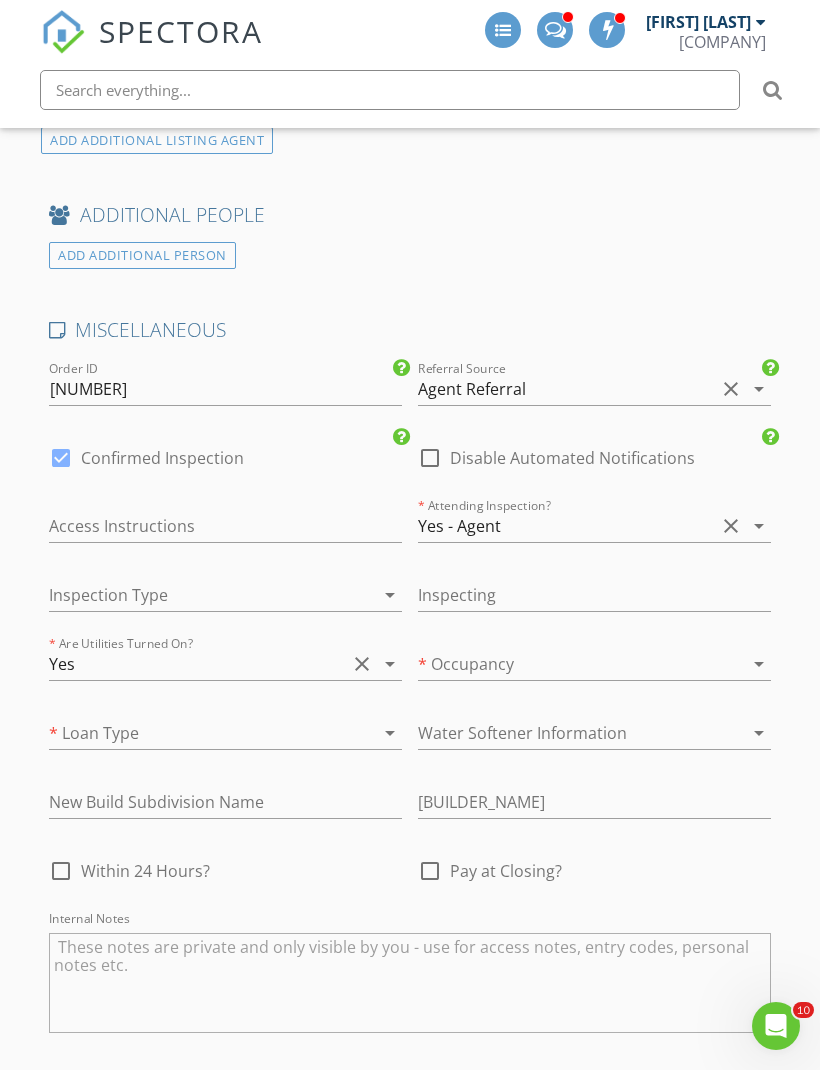 scroll, scrollTop: 3964, scrollLeft: 0, axis: vertical 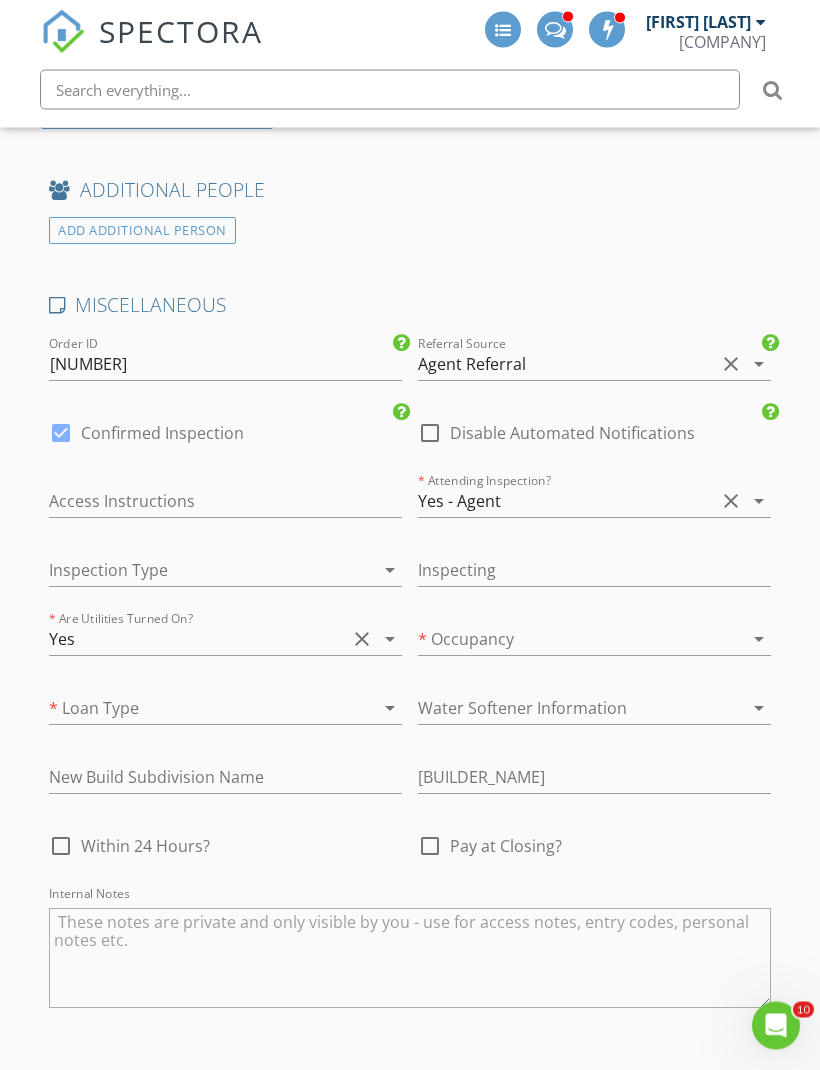 click at bounding box center [566, 640] 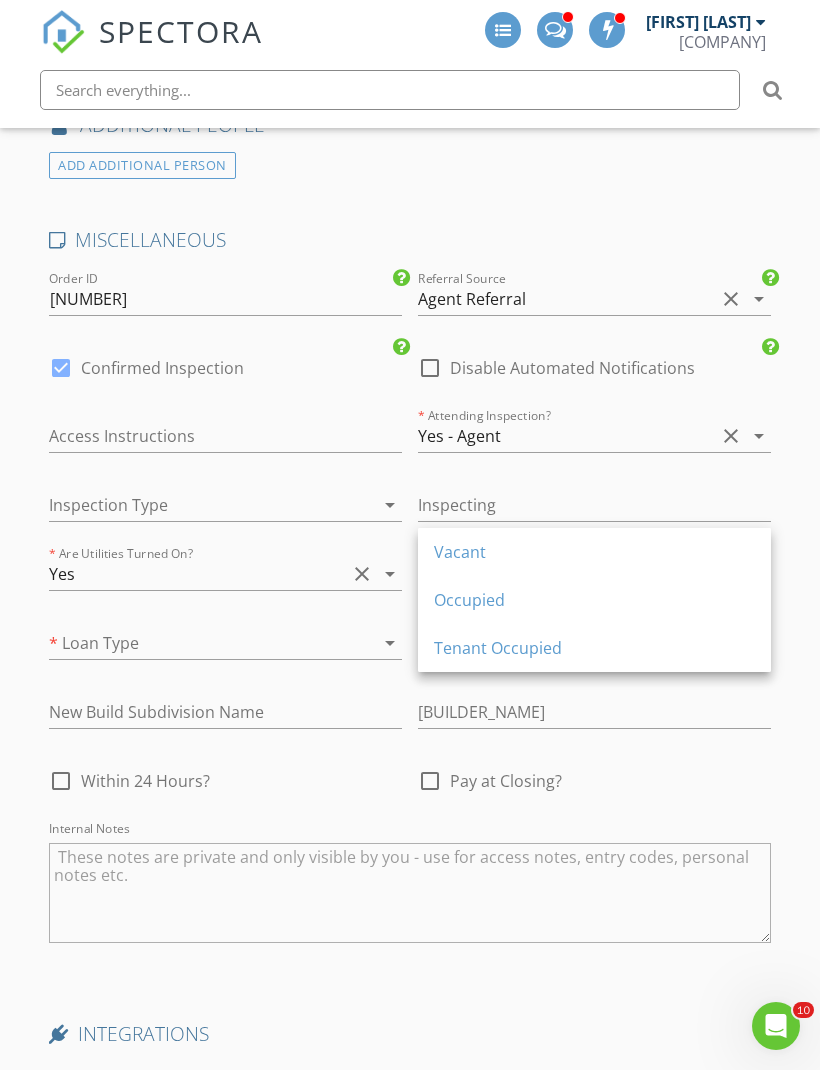 scroll, scrollTop: 4031, scrollLeft: 0, axis: vertical 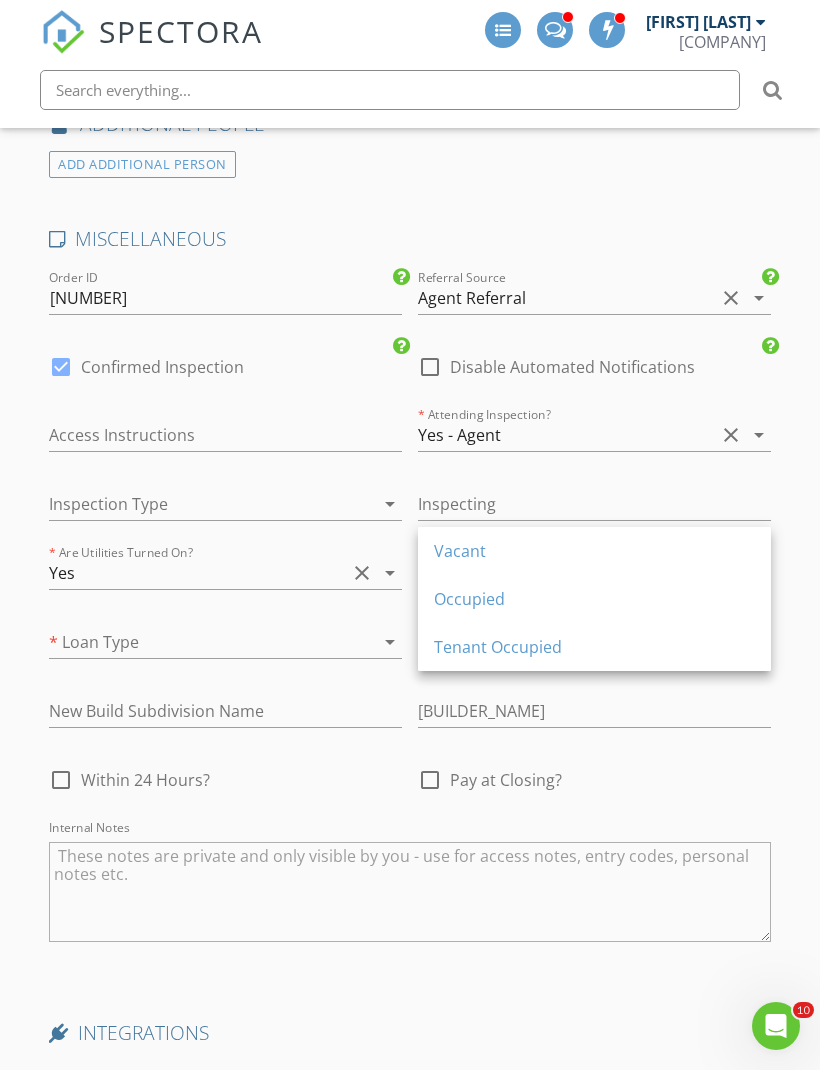 click on "Vacant" at bounding box center [594, 551] 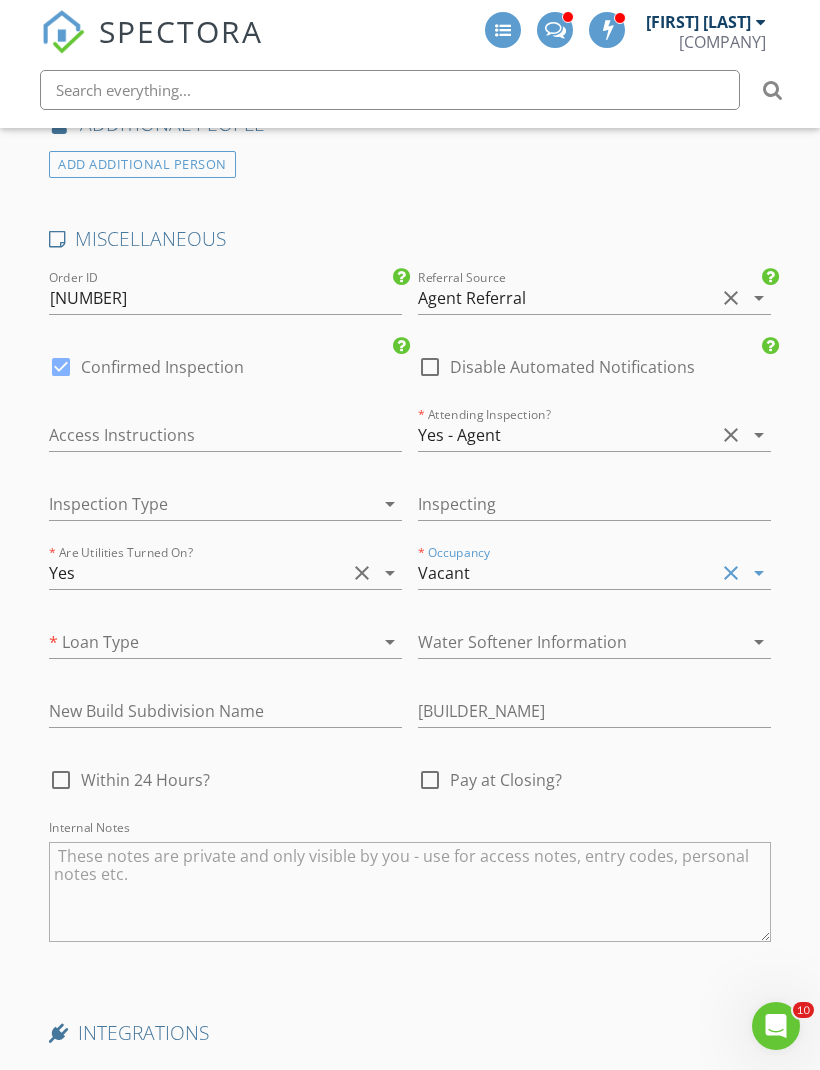 click at bounding box center (197, 642) 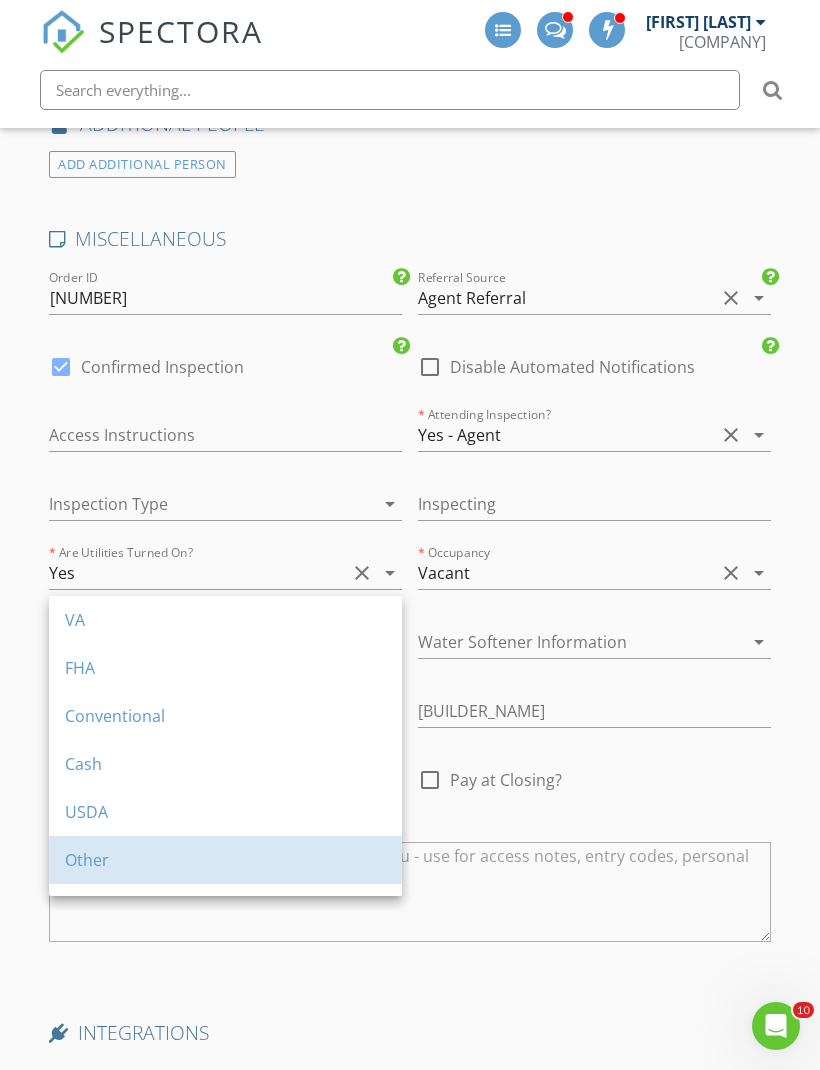 click on "Other" at bounding box center [225, 860] 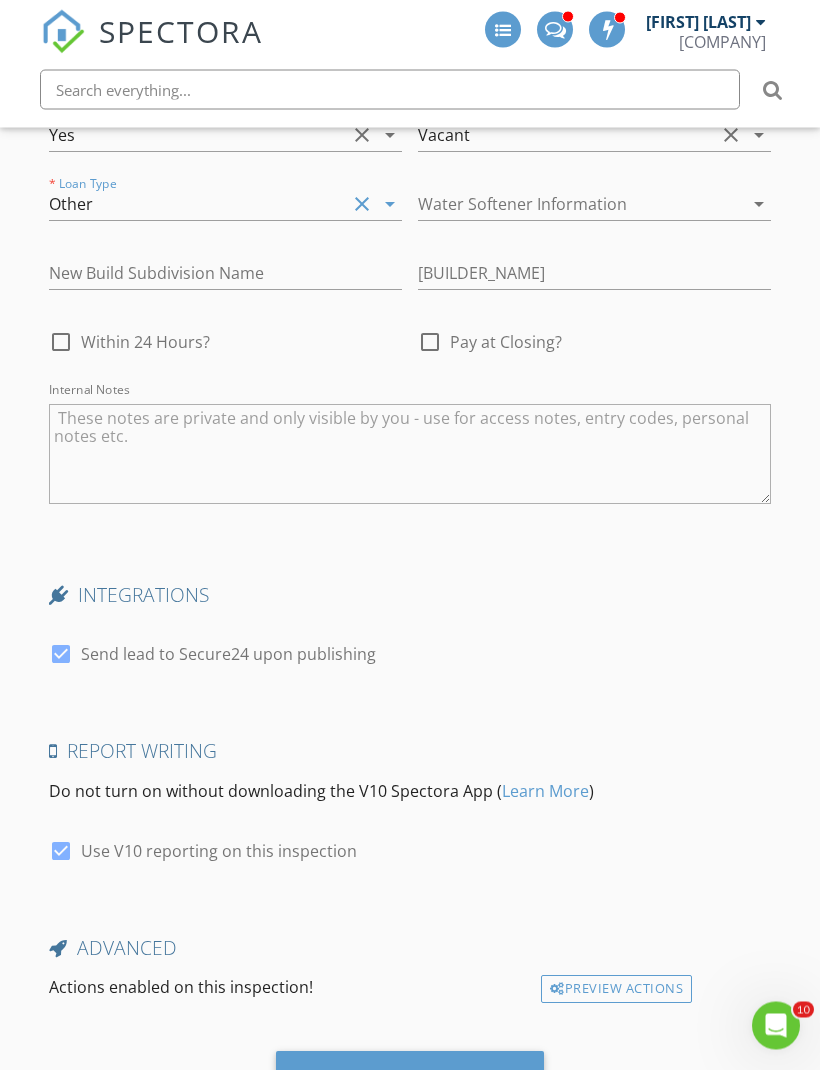 scroll, scrollTop: 4468, scrollLeft: 0, axis: vertical 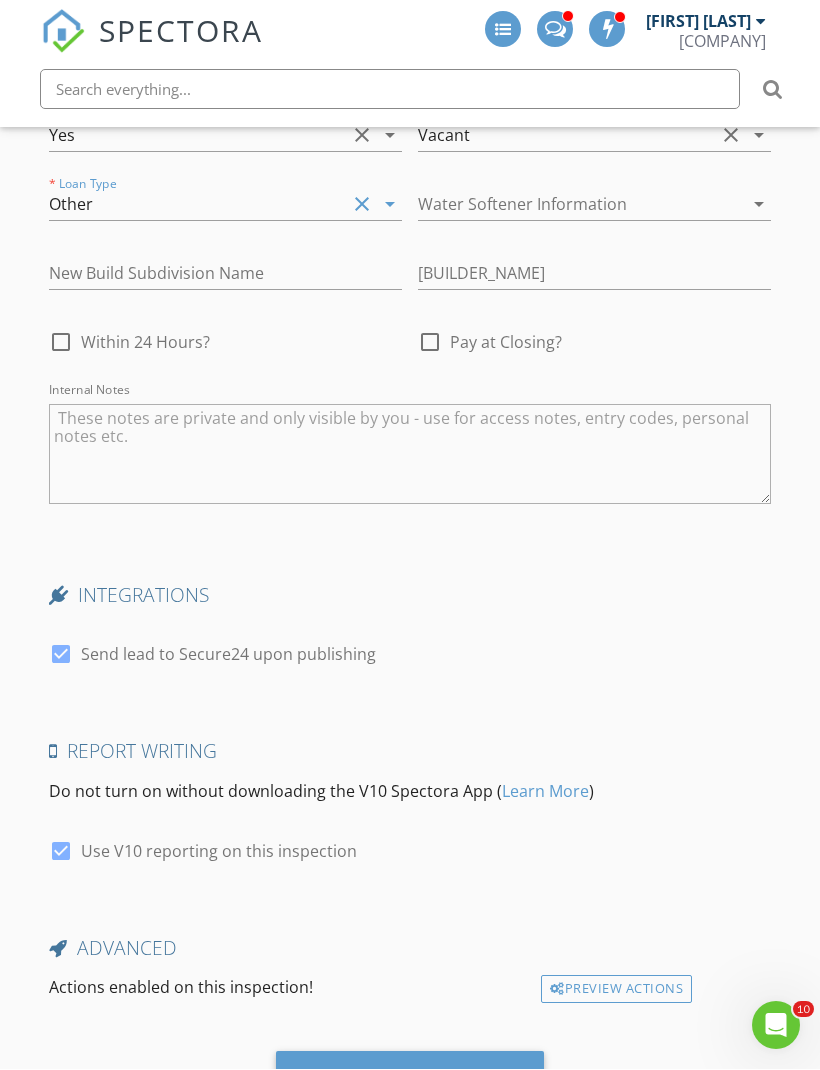 click on "Save Inspection" at bounding box center (410, 1078) 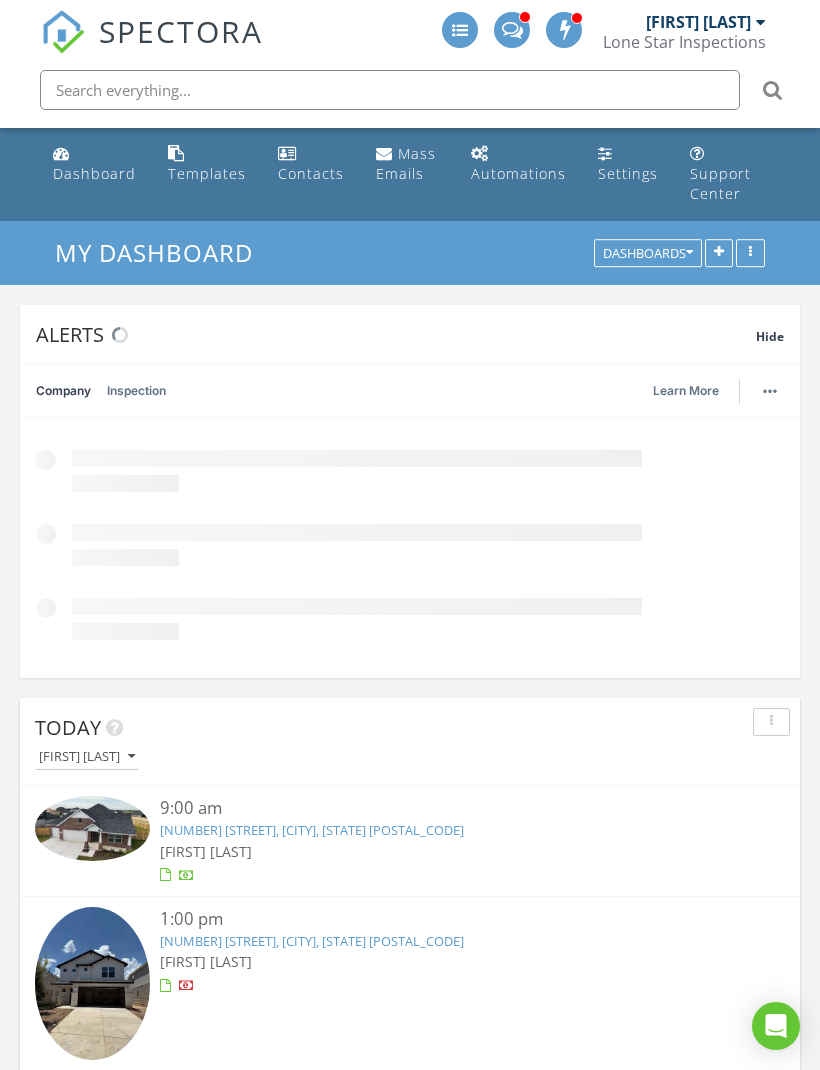 scroll, scrollTop: 459, scrollLeft: 0, axis: vertical 